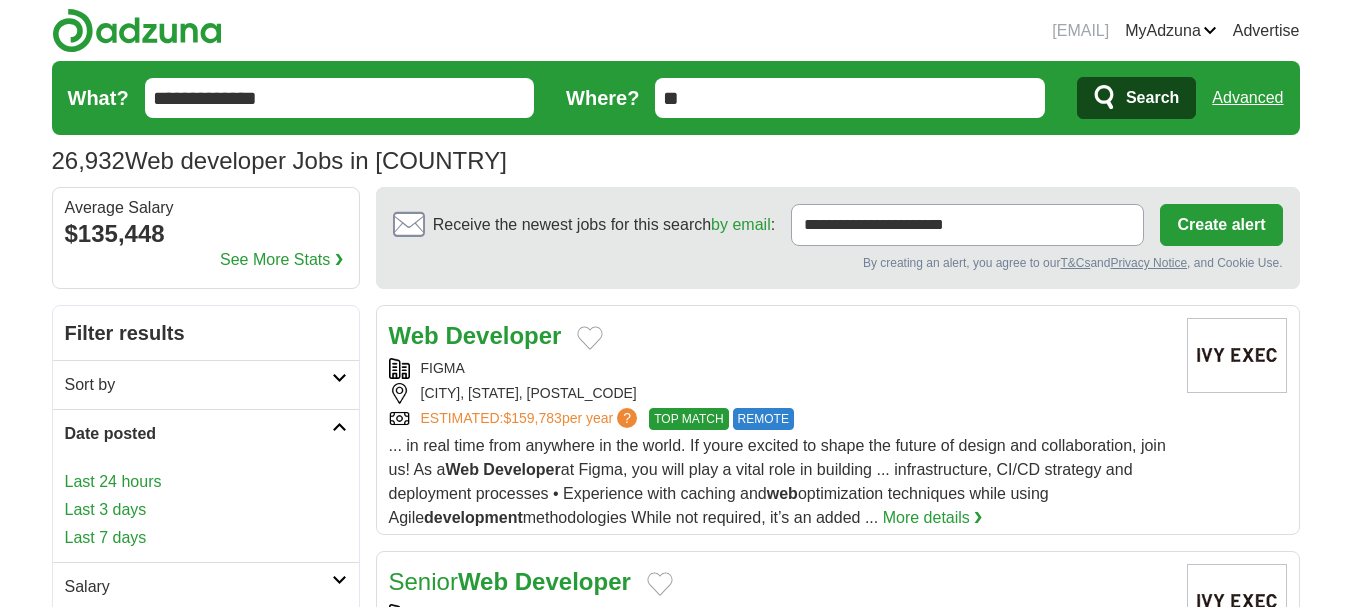 scroll, scrollTop: 100, scrollLeft: 0, axis: vertical 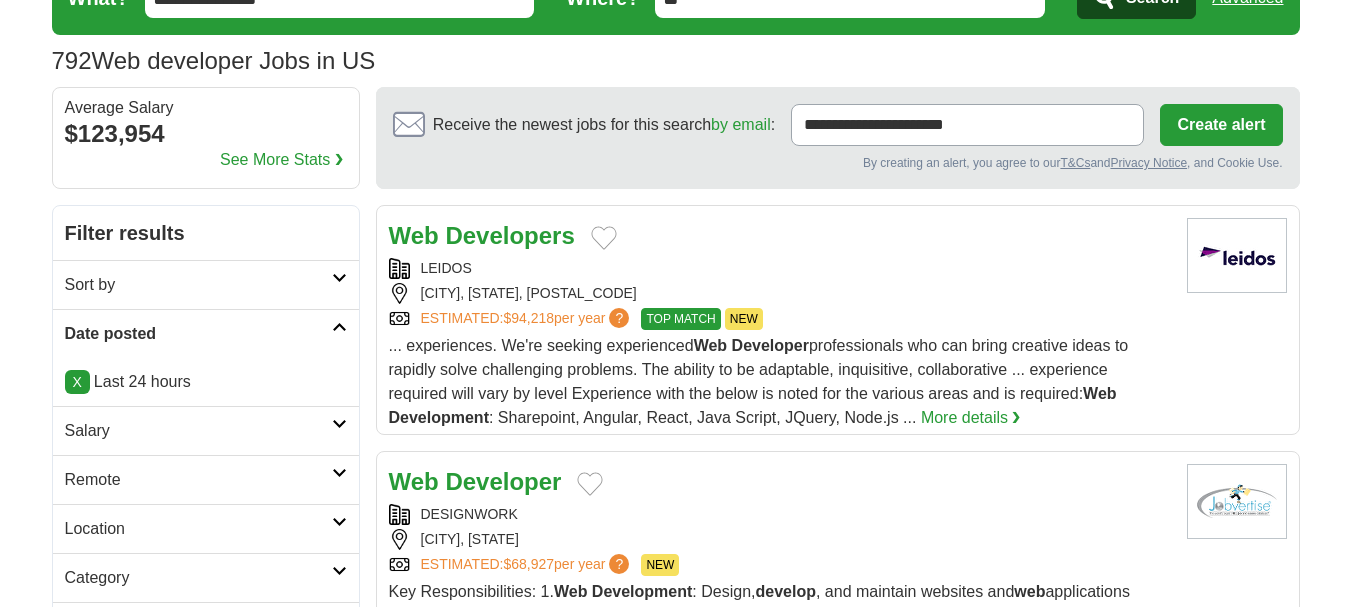 click on "Remote" at bounding box center [198, 480] 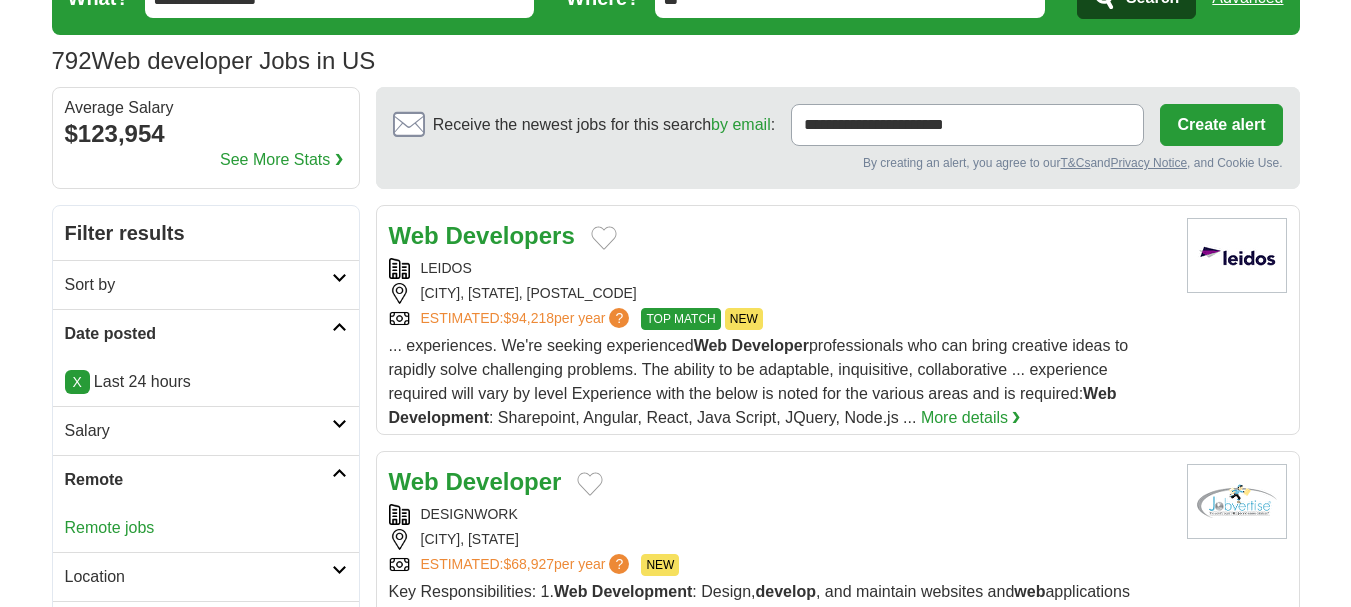 click on "Remote jobs" at bounding box center (110, 527) 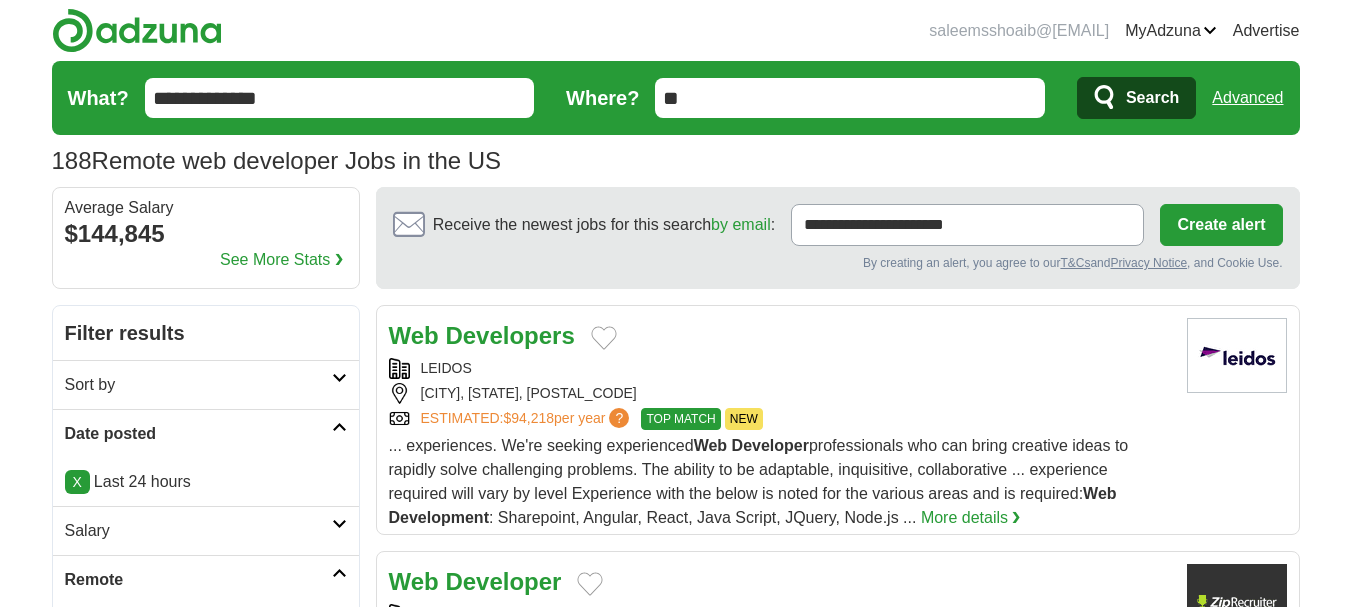 scroll, scrollTop: 0, scrollLeft: 0, axis: both 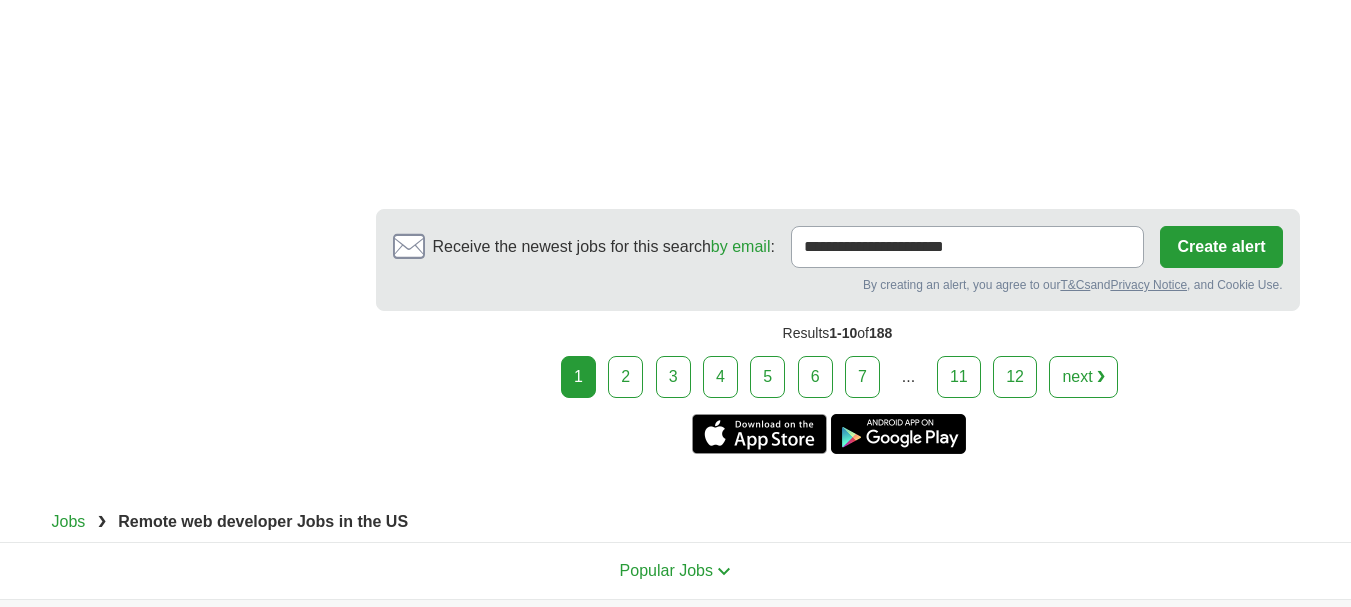 click on "2" at bounding box center (625, 377) 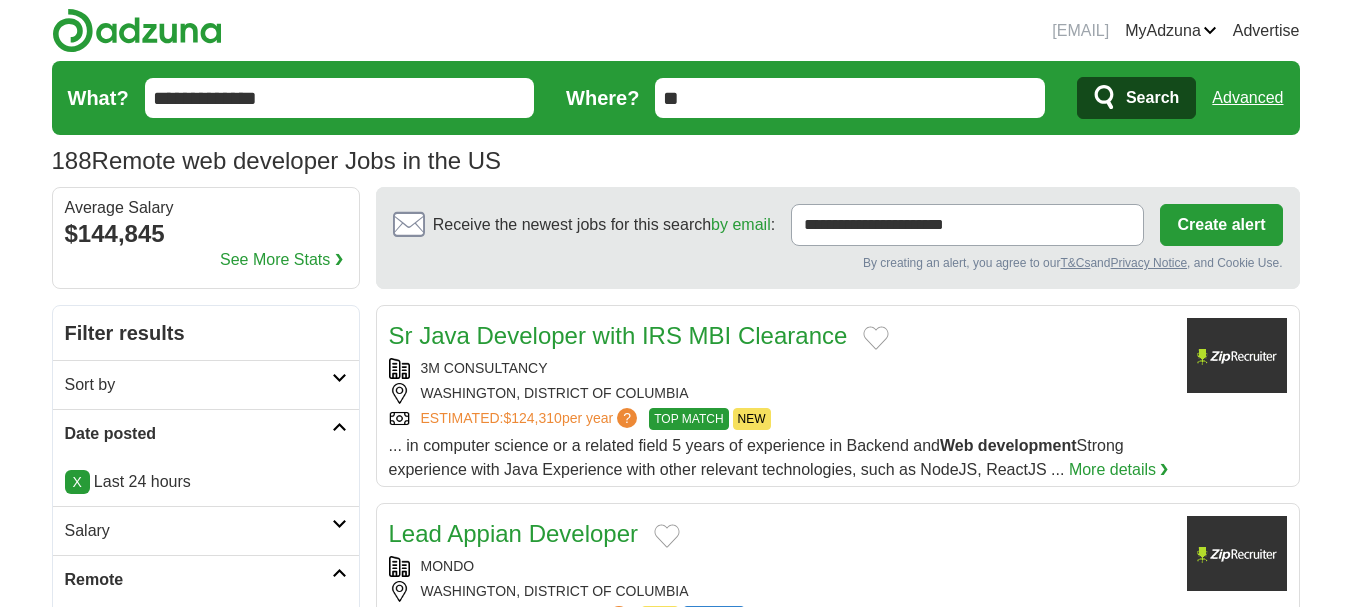 scroll, scrollTop: 100, scrollLeft: 0, axis: vertical 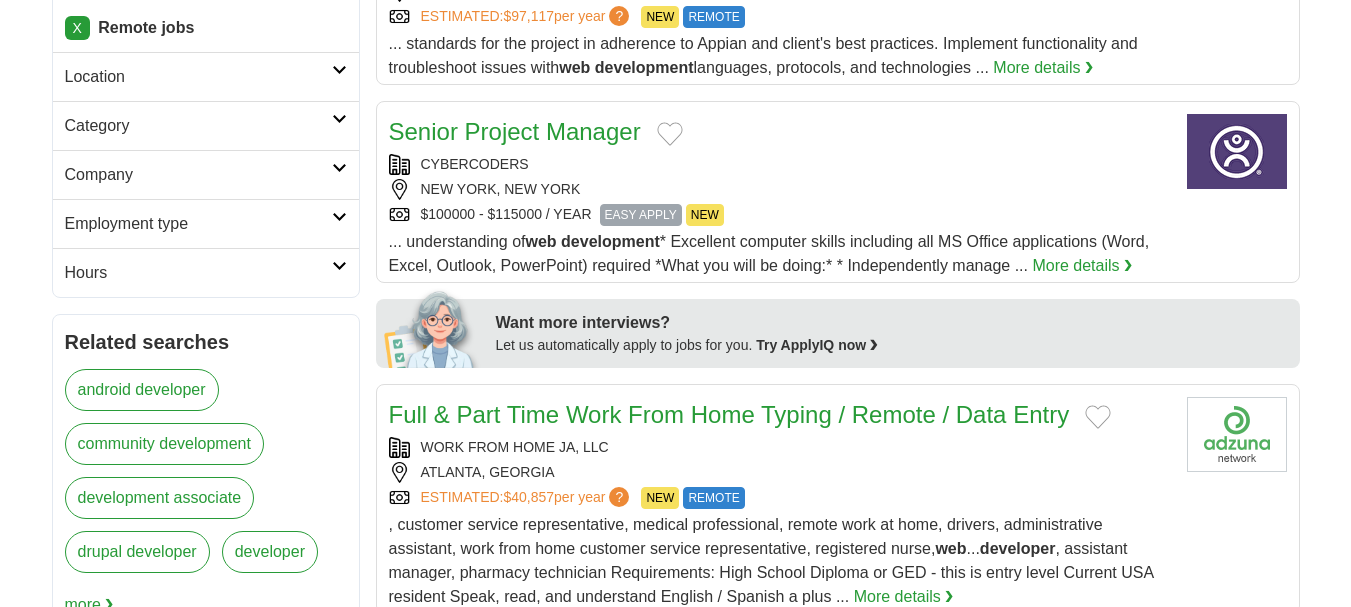drag, startPoint x: 591, startPoint y: 126, endPoint x: 0, endPoint y: 151, distance: 591.5285 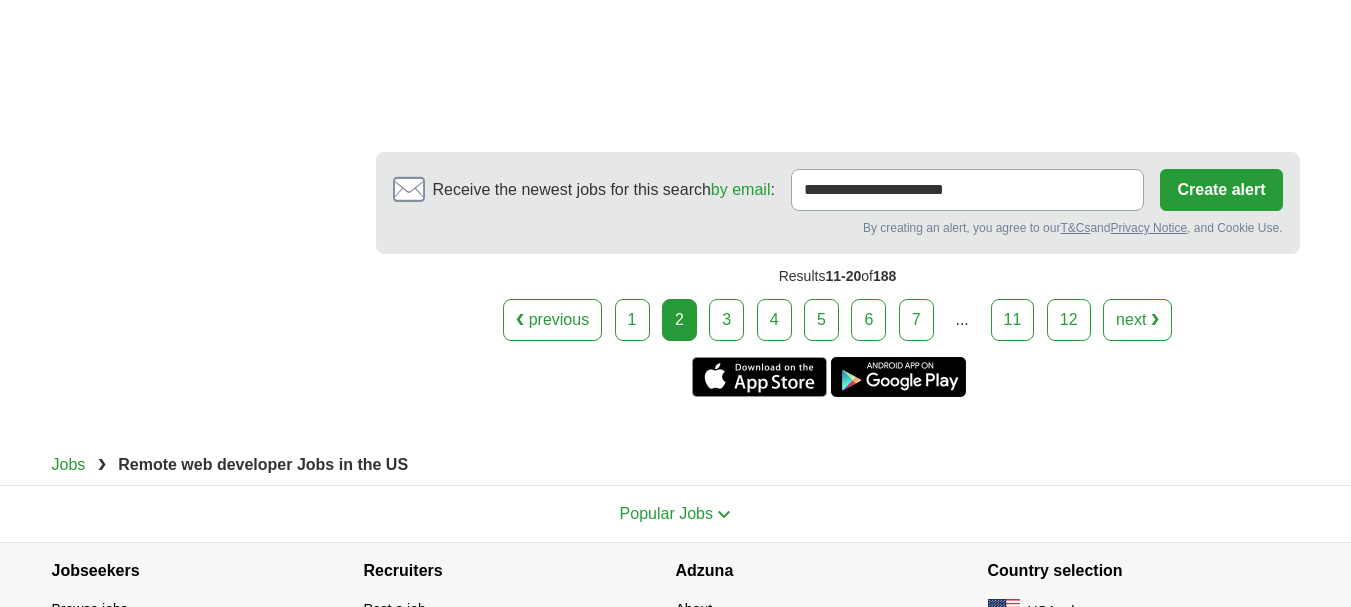scroll, scrollTop: 2800, scrollLeft: 0, axis: vertical 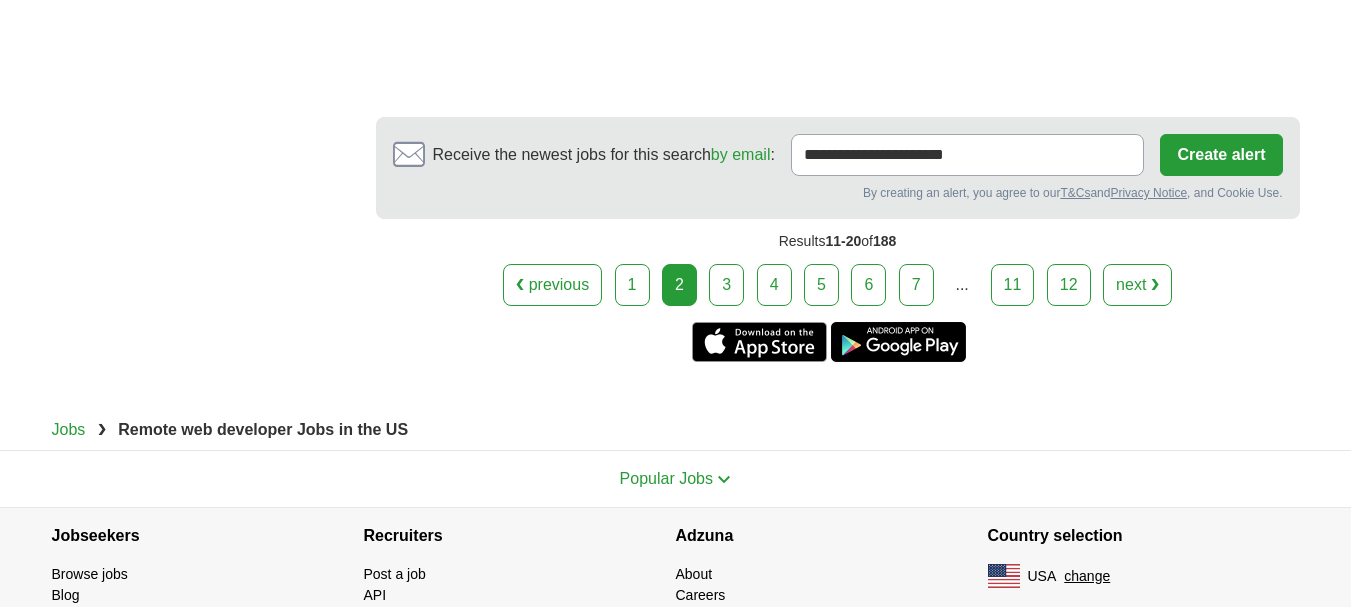 click on "3" at bounding box center [726, 285] 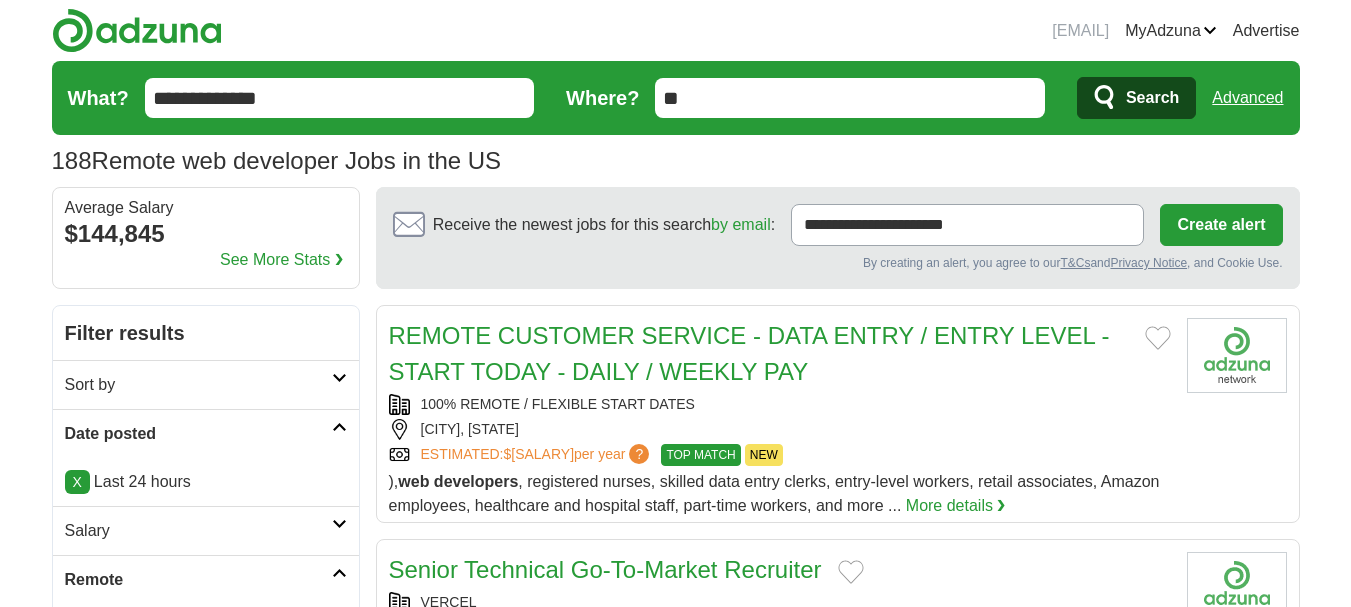 scroll, scrollTop: 200, scrollLeft: 0, axis: vertical 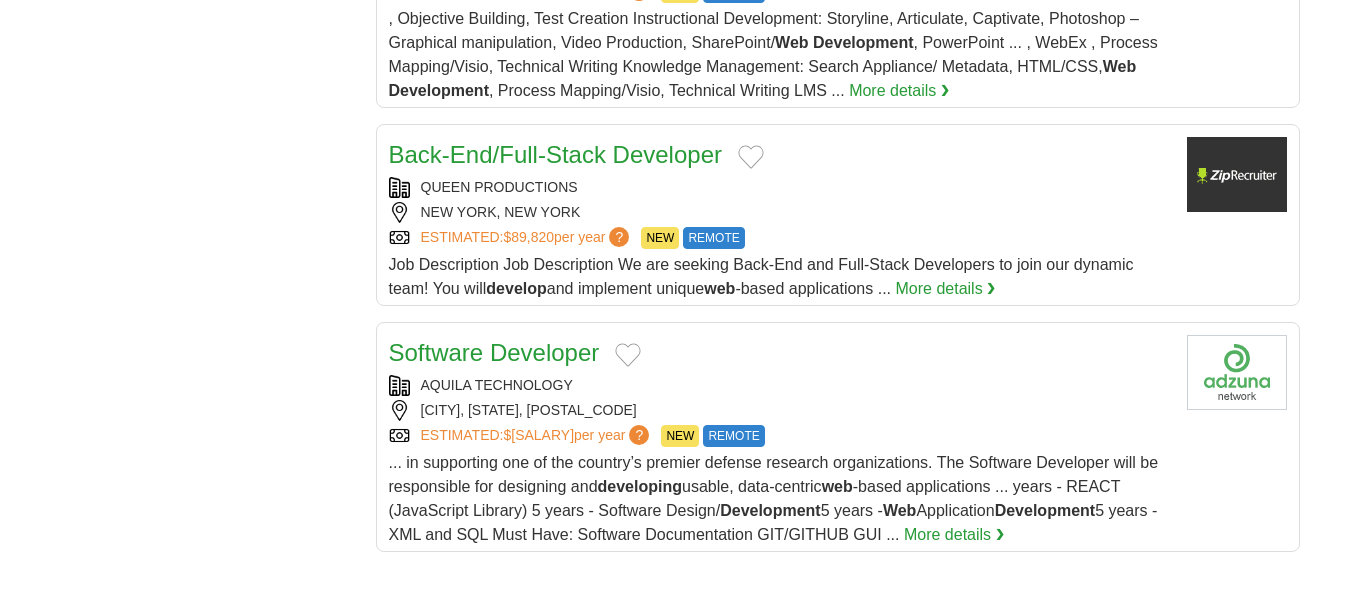 drag, startPoint x: 674, startPoint y: 153, endPoint x: 763, endPoint y: 163, distance: 89.560036 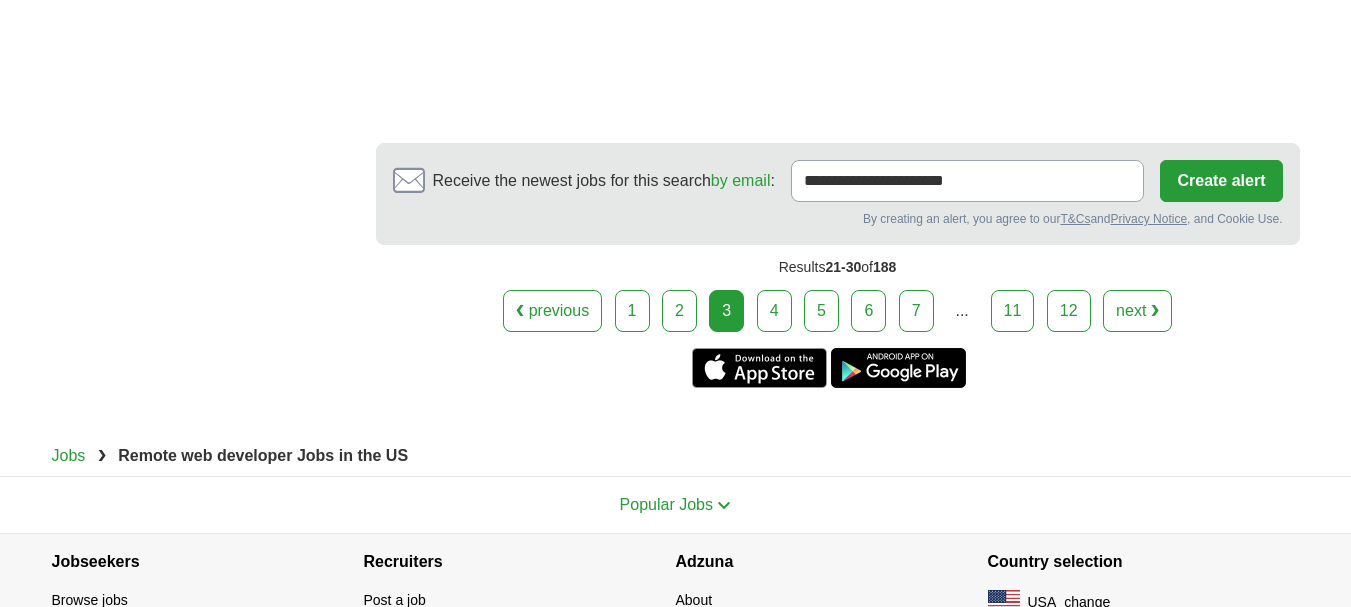 scroll, scrollTop: 2900, scrollLeft: 0, axis: vertical 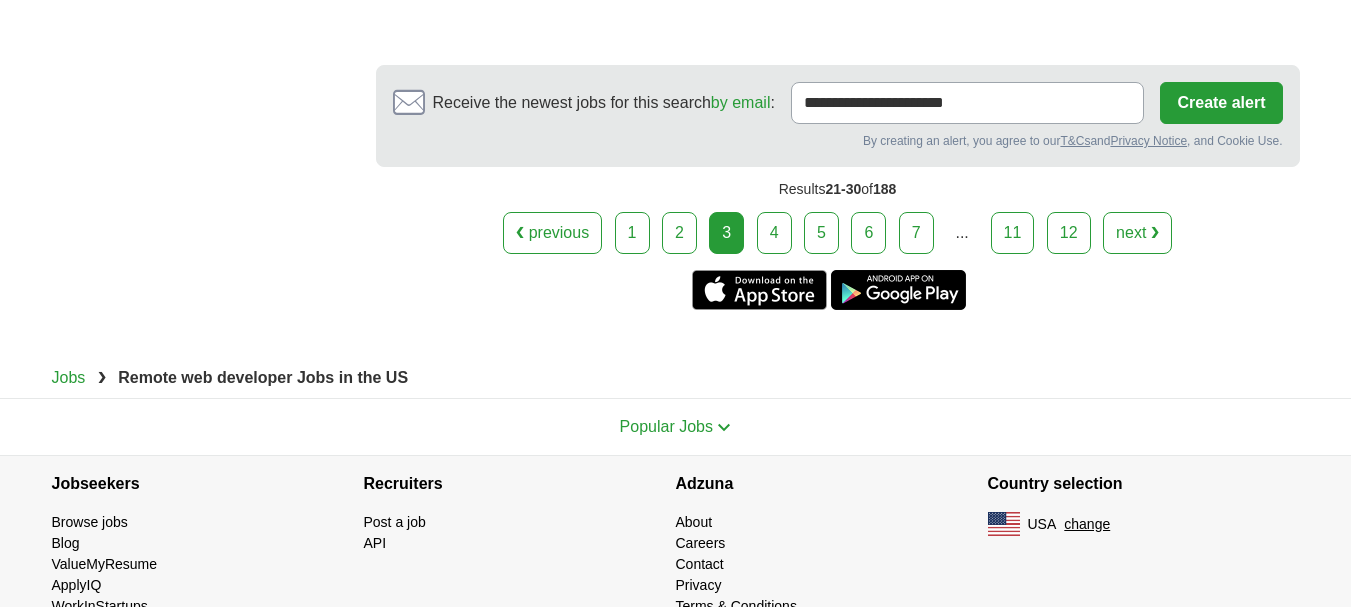 click on "4" at bounding box center [774, 233] 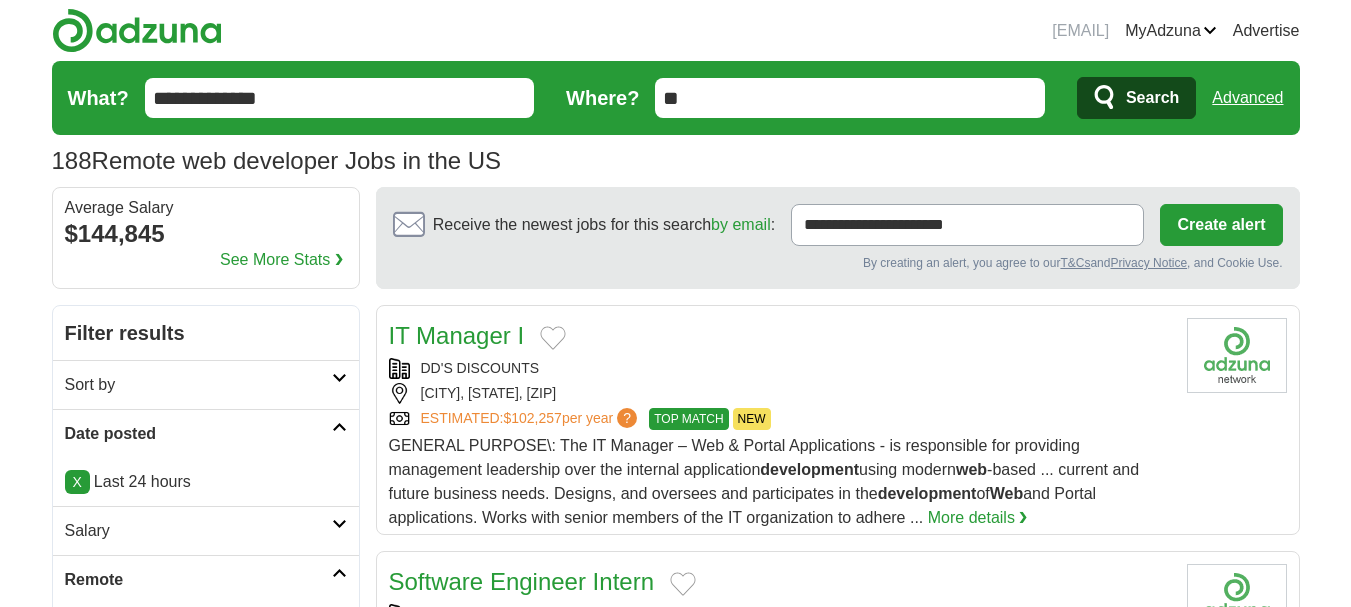 scroll, scrollTop: 0, scrollLeft: 0, axis: both 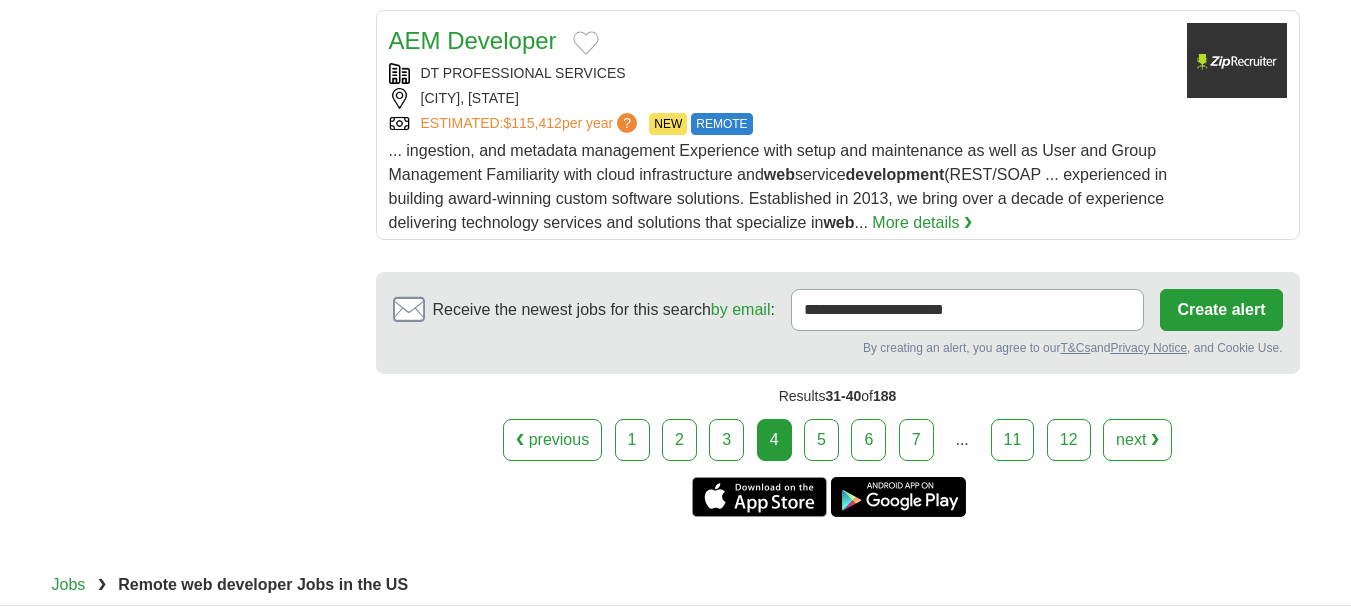 click on "5" at bounding box center [821, 440] 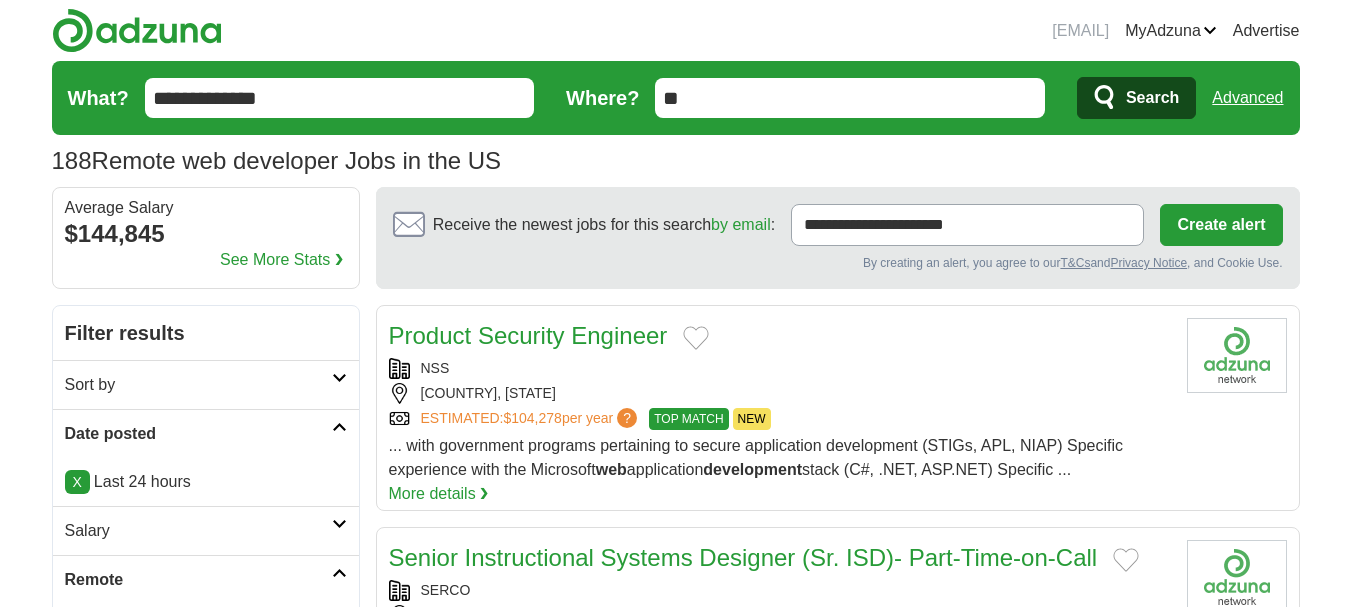scroll, scrollTop: 2, scrollLeft: 0, axis: vertical 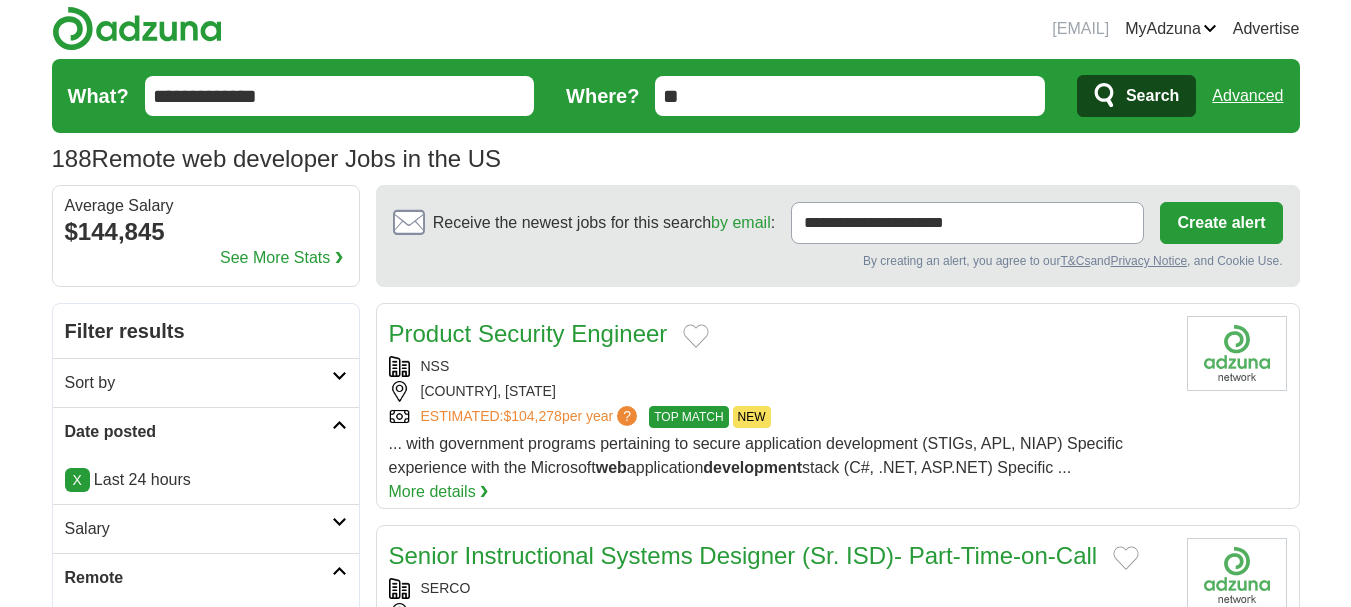 drag, startPoint x: 0, startPoint y: 0, endPoint x: 9, endPoint y: 449, distance: 449.09018 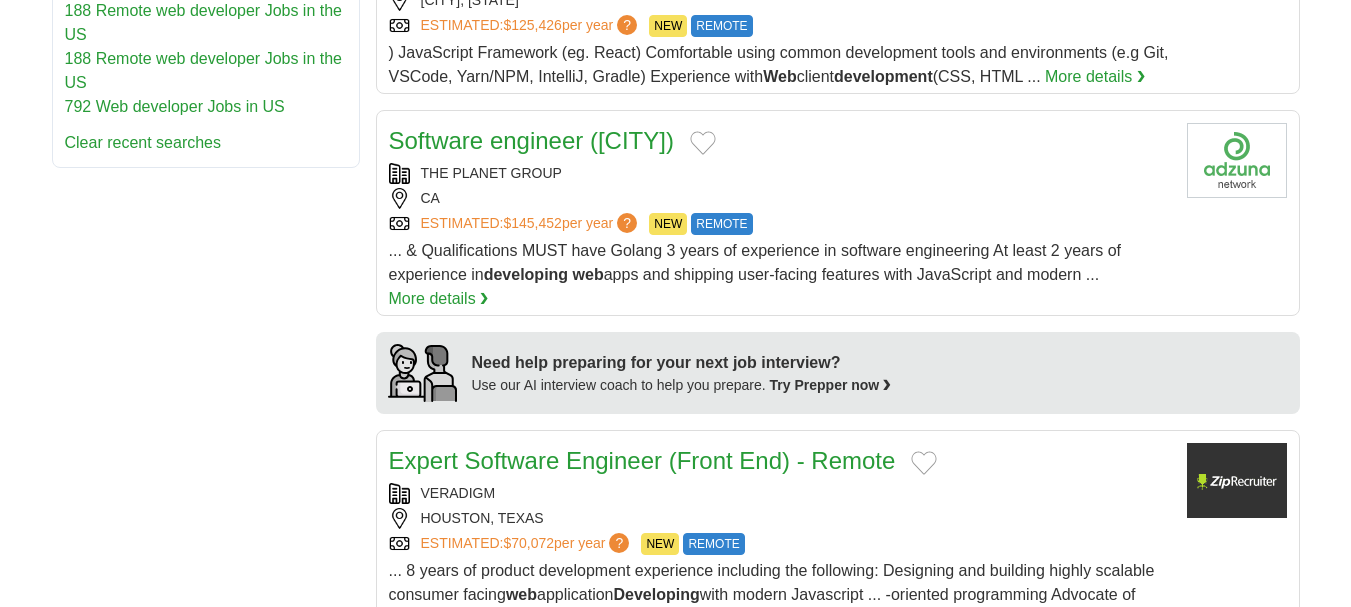 scroll, scrollTop: 1402, scrollLeft: 0, axis: vertical 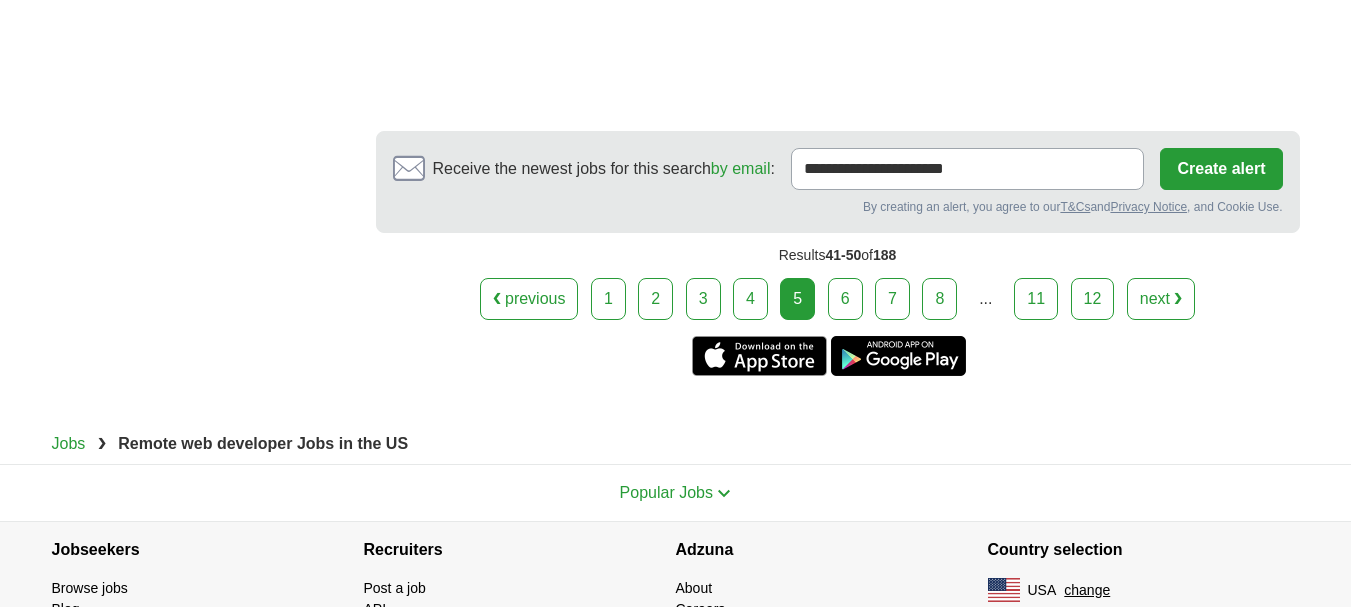 click on "6" at bounding box center (845, 299) 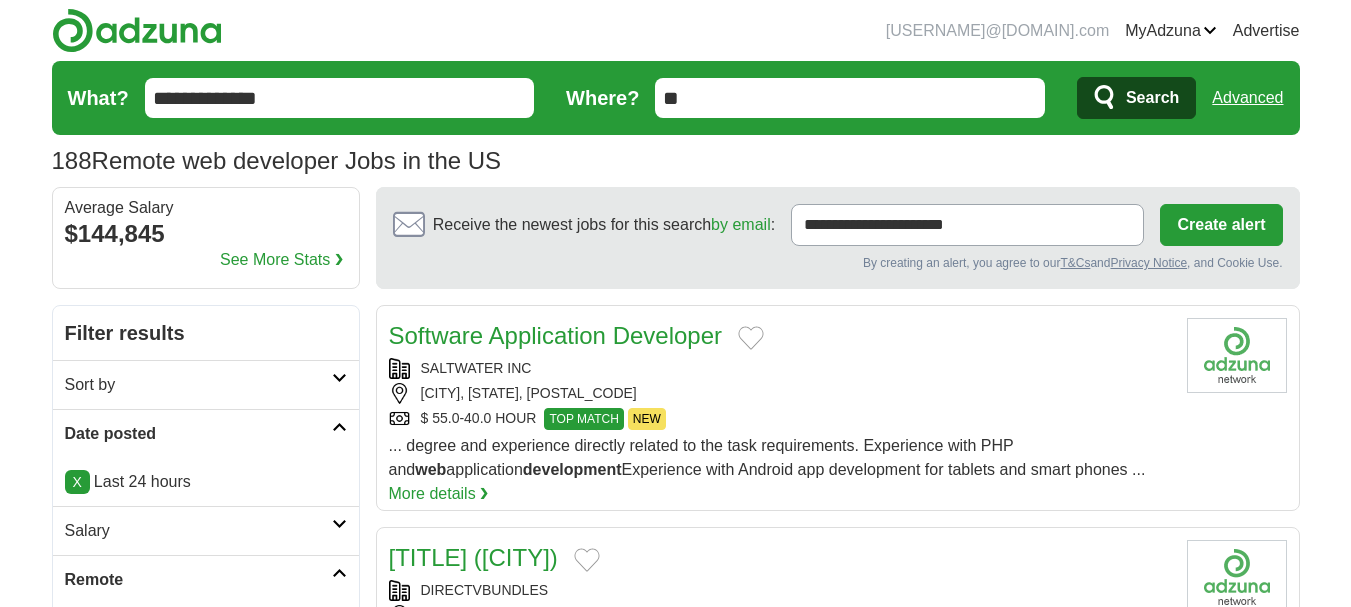 scroll, scrollTop: 100, scrollLeft: 0, axis: vertical 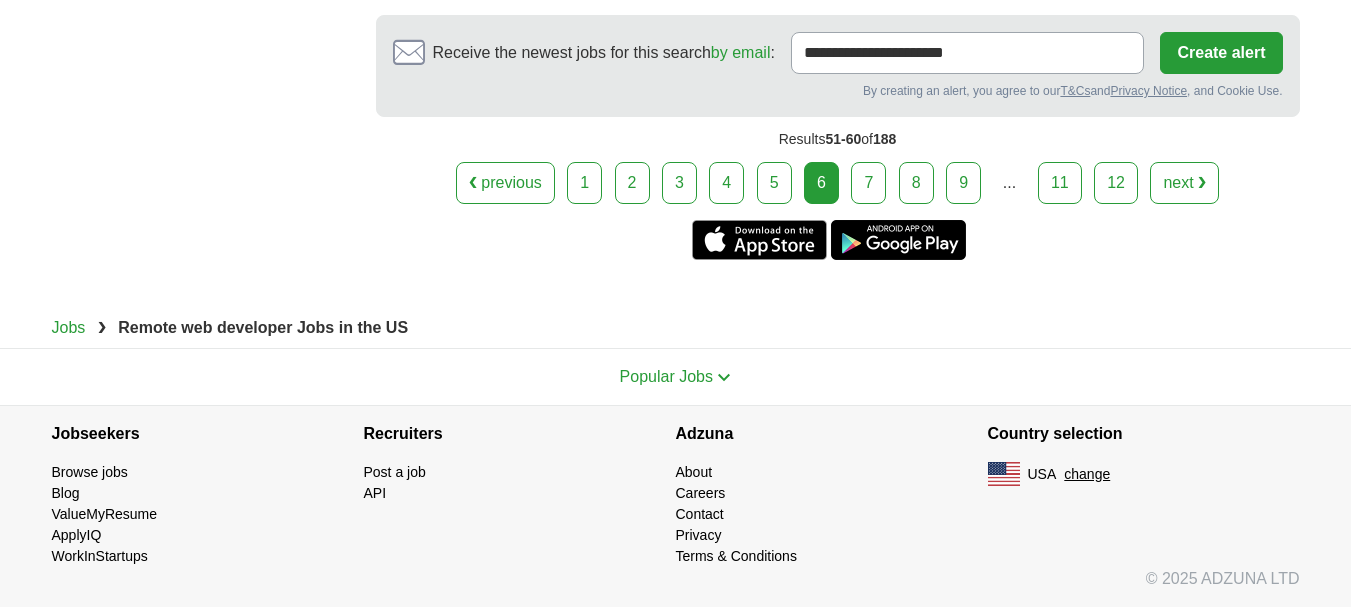click on "❮ previous
1
2
3
4
5
6
7
8
9" at bounding box center (838, 183) 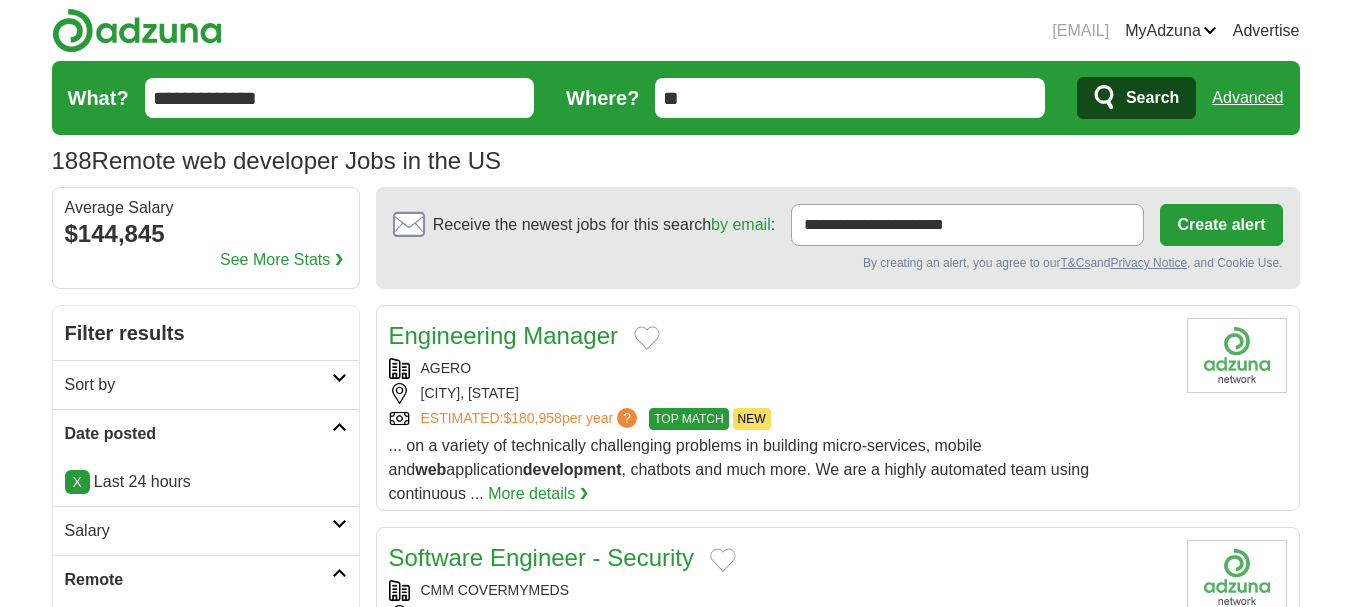 scroll, scrollTop: 0, scrollLeft: 0, axis: both 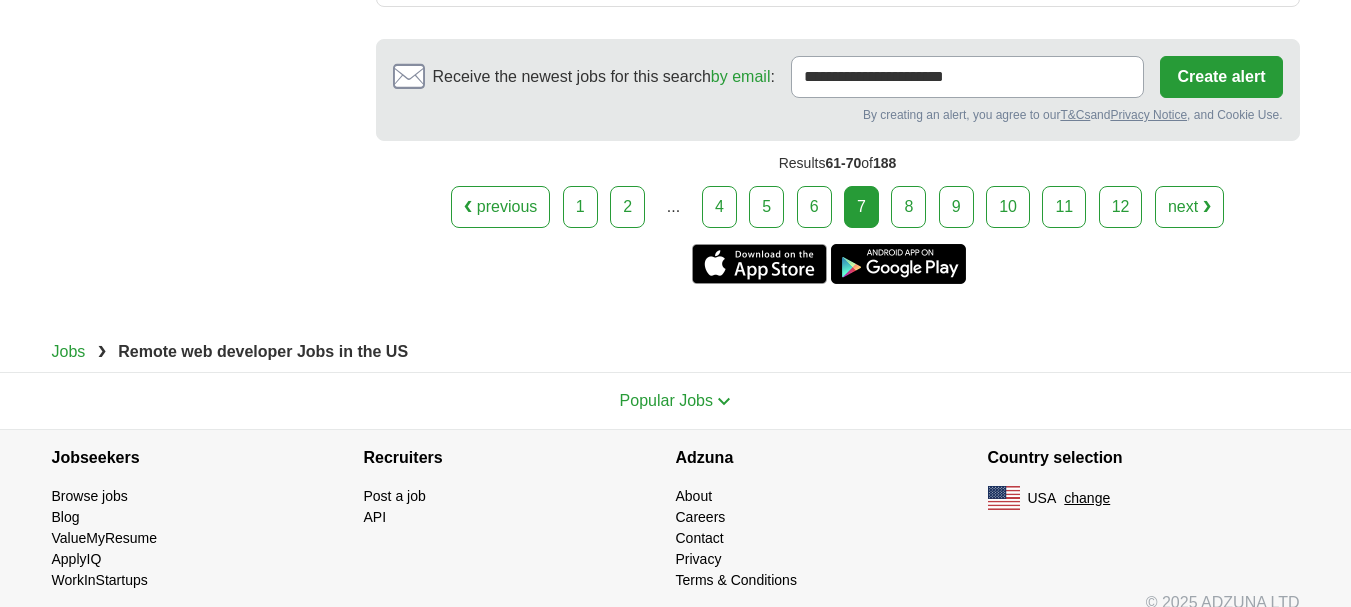 click on "8" at bounding box center (908, 207) 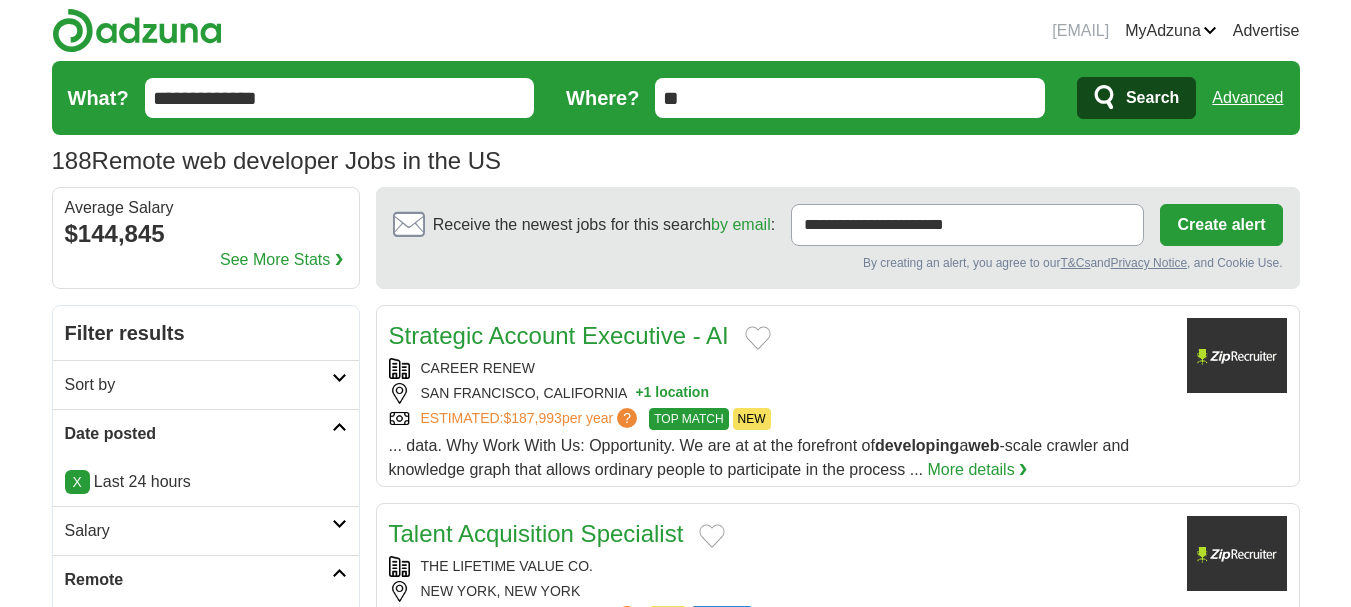 scroll, scrollTop: 0, scrollLeft: 0, axis: both 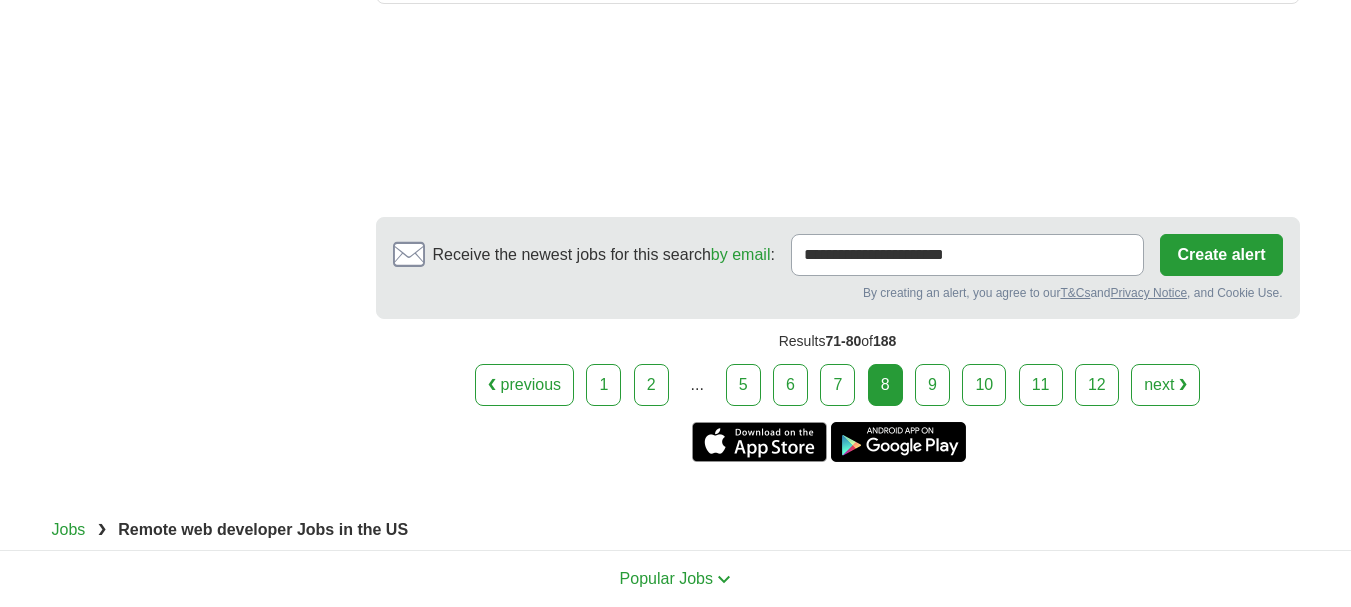 click on "Strategic Account Executive - AI
CAREER RENEW
[CITY], [STATE]
+ 1
location
ESTIMATED:
TOP MATCH NEW NEW" at bounding box center (838, -967) 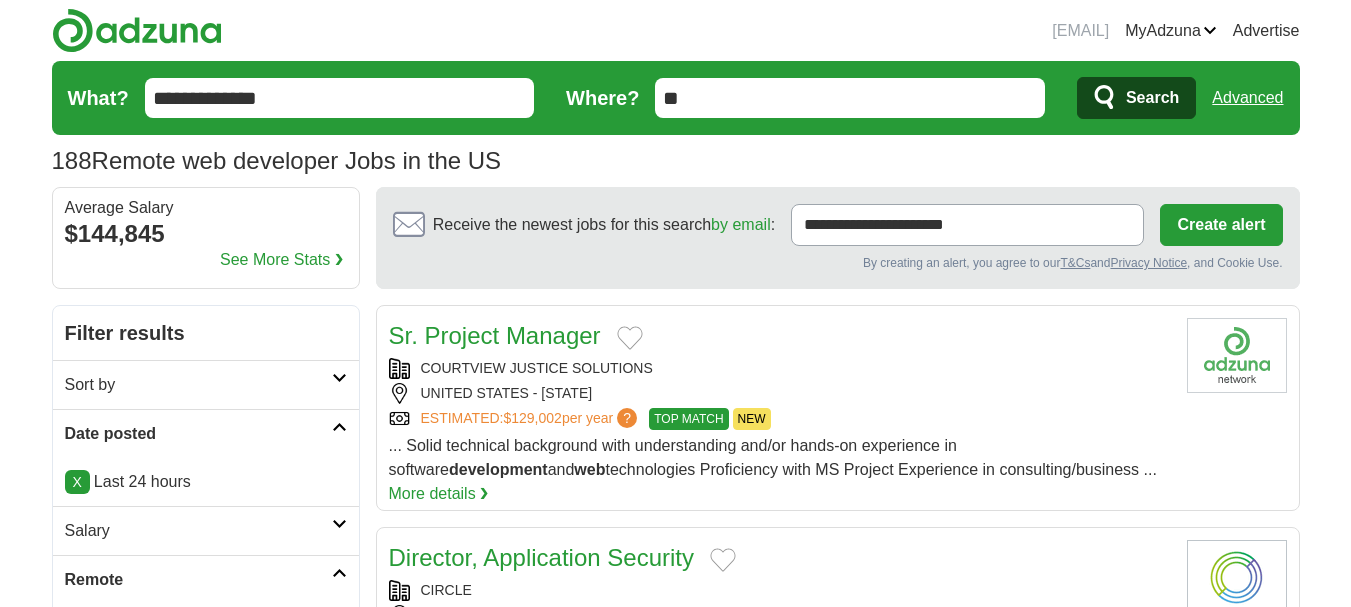 scroll, scrollTop: 0, scrollLeft: 0, axis: both 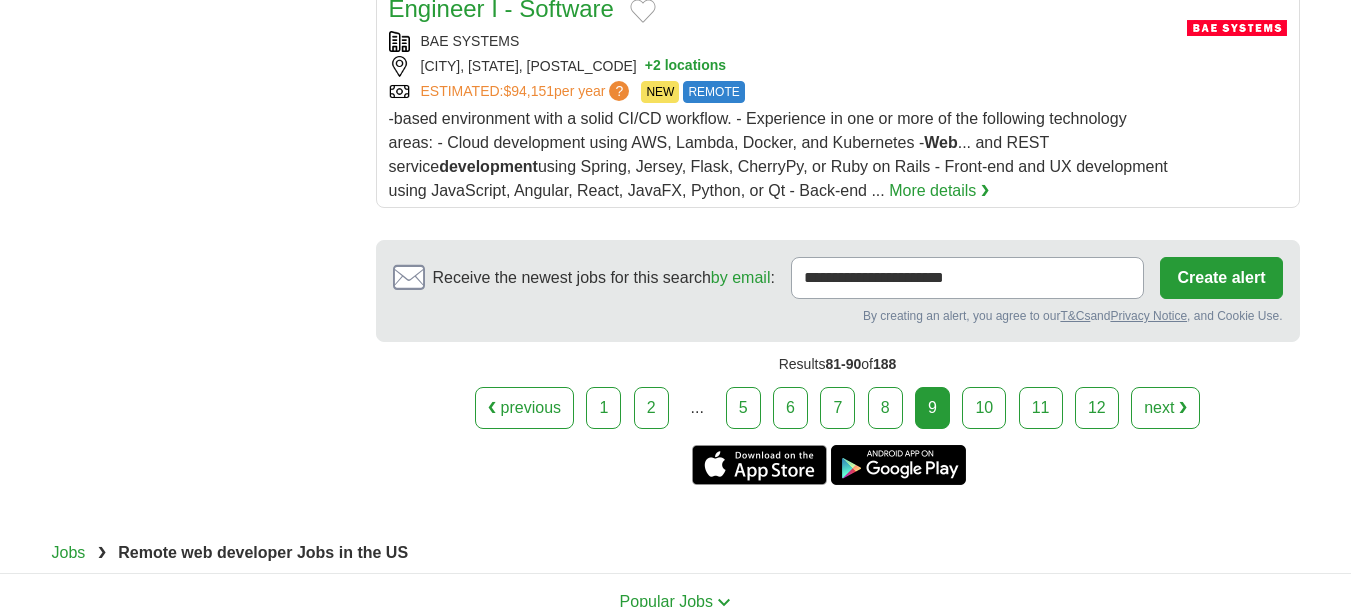 click on "10" at bounding box center [984, 408] 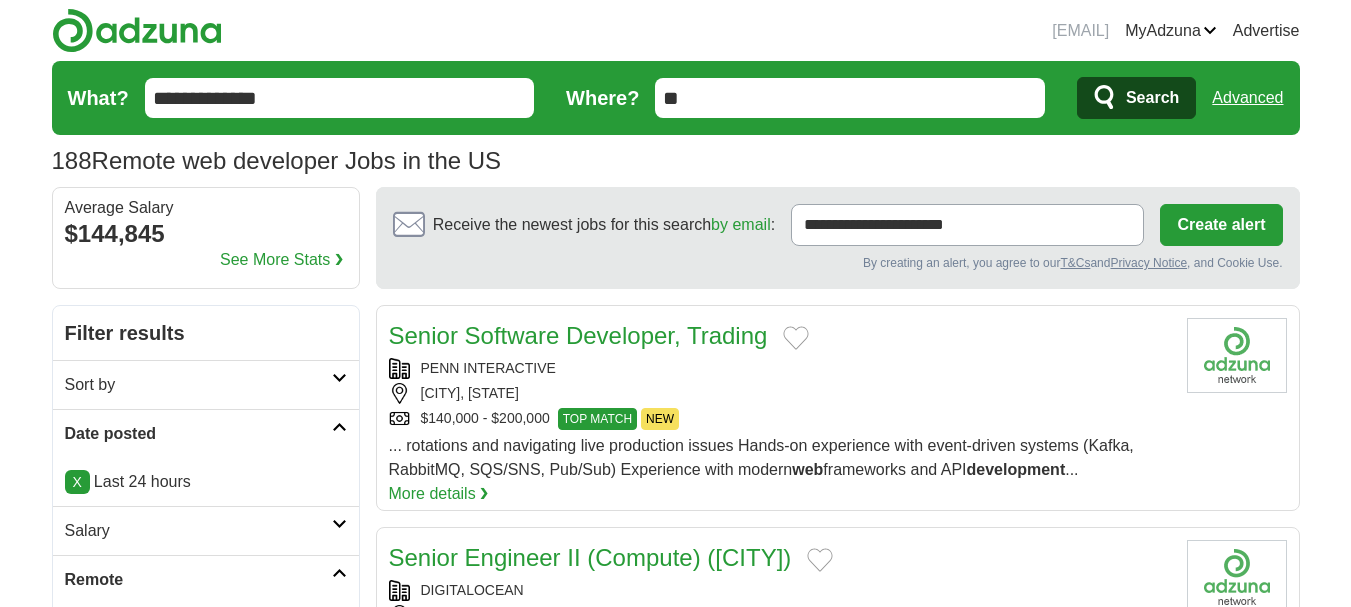 scroll, scrollTop: 0, scrollLeft: 0, axis: both 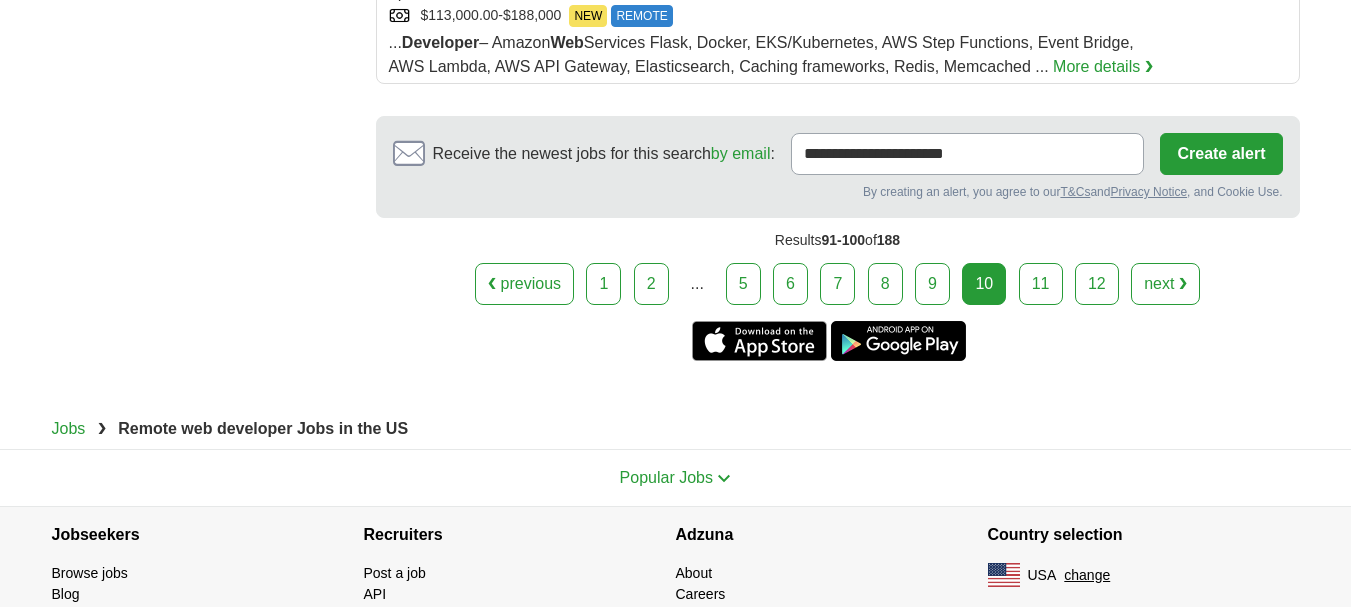 click on "11" at bounding box center [1041, 284] 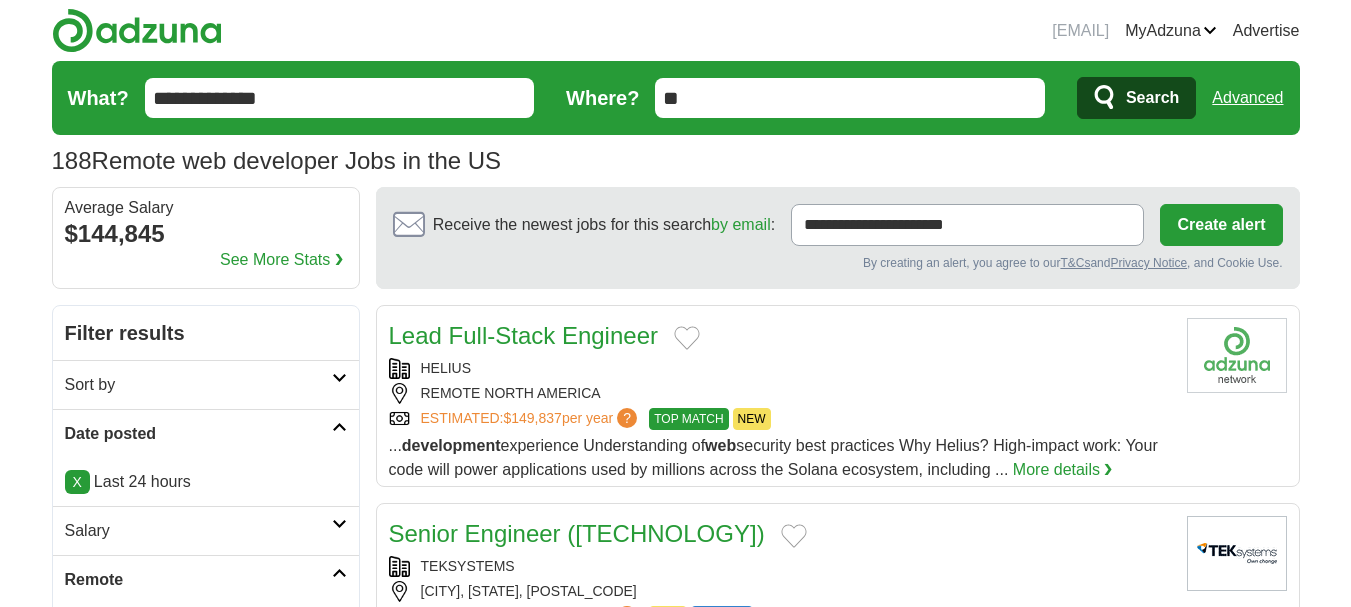 scroll, scrollTop: 0, scrollLeft: 0, axis: both 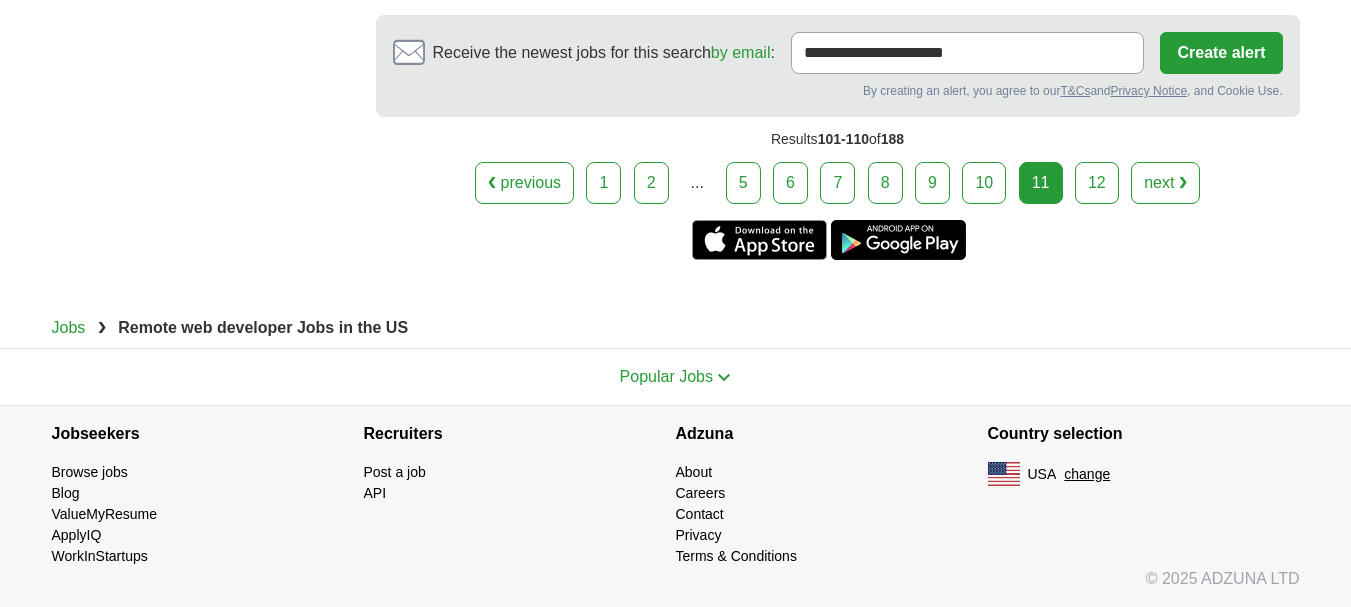 click on "12" at bounding box center [1097, 183] 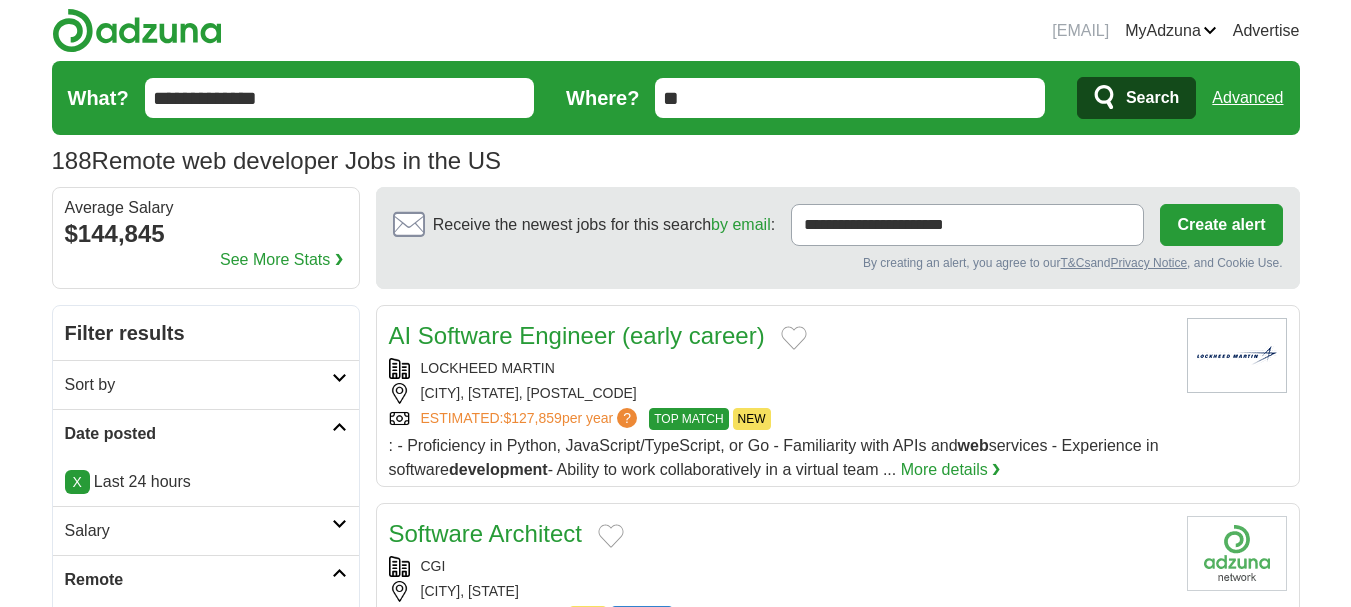 scroll, scrollTop: 0, scrollLeft: 0, axis: both 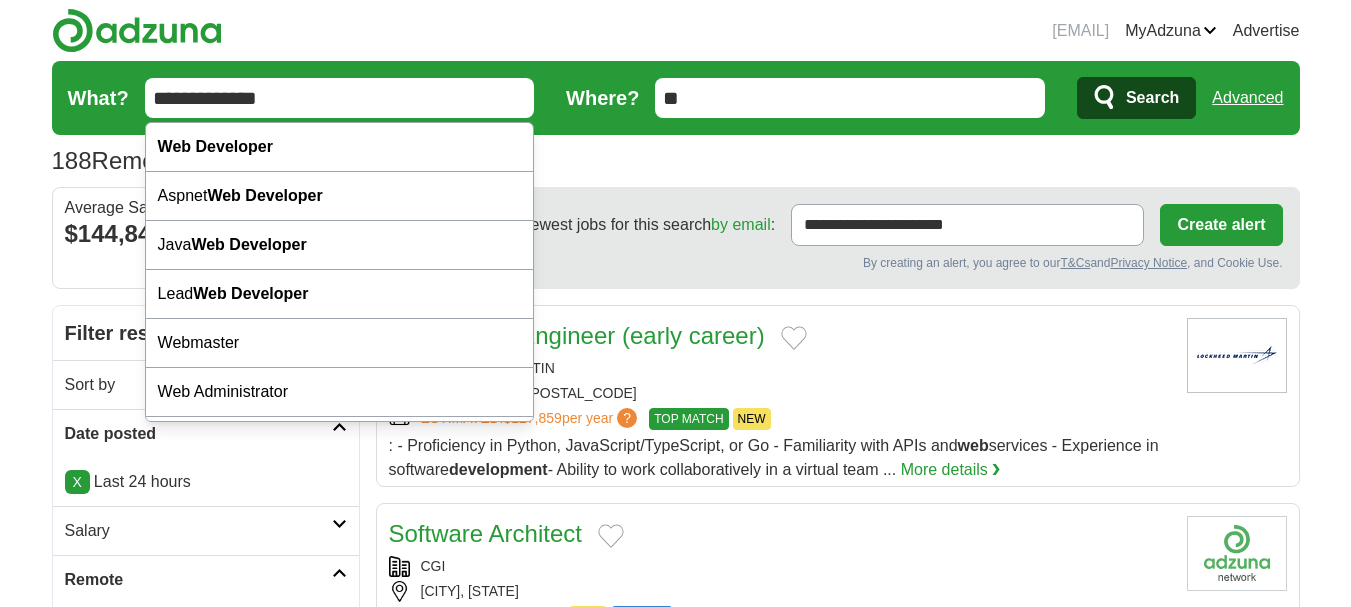 drag, startPoint x: 192, startPoint y: 108, endPoint x: 131, endPoint y: 101, distance: 61.400326 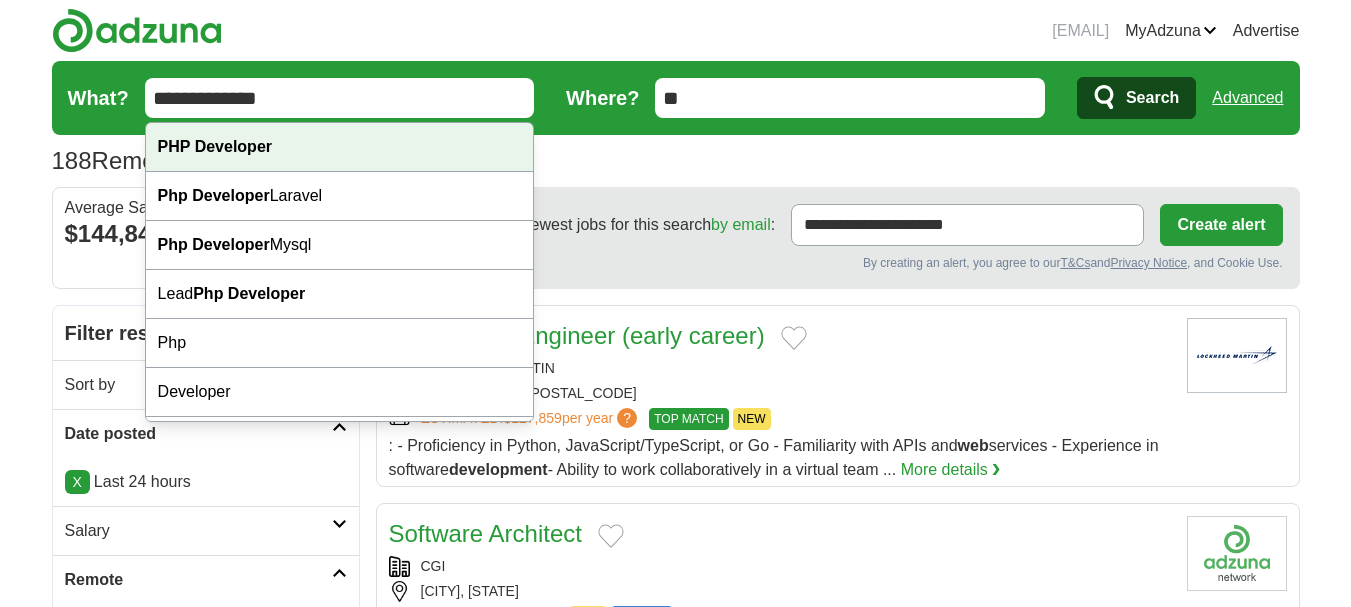 click on "PHP Developer" at bounding box center [340, 147] 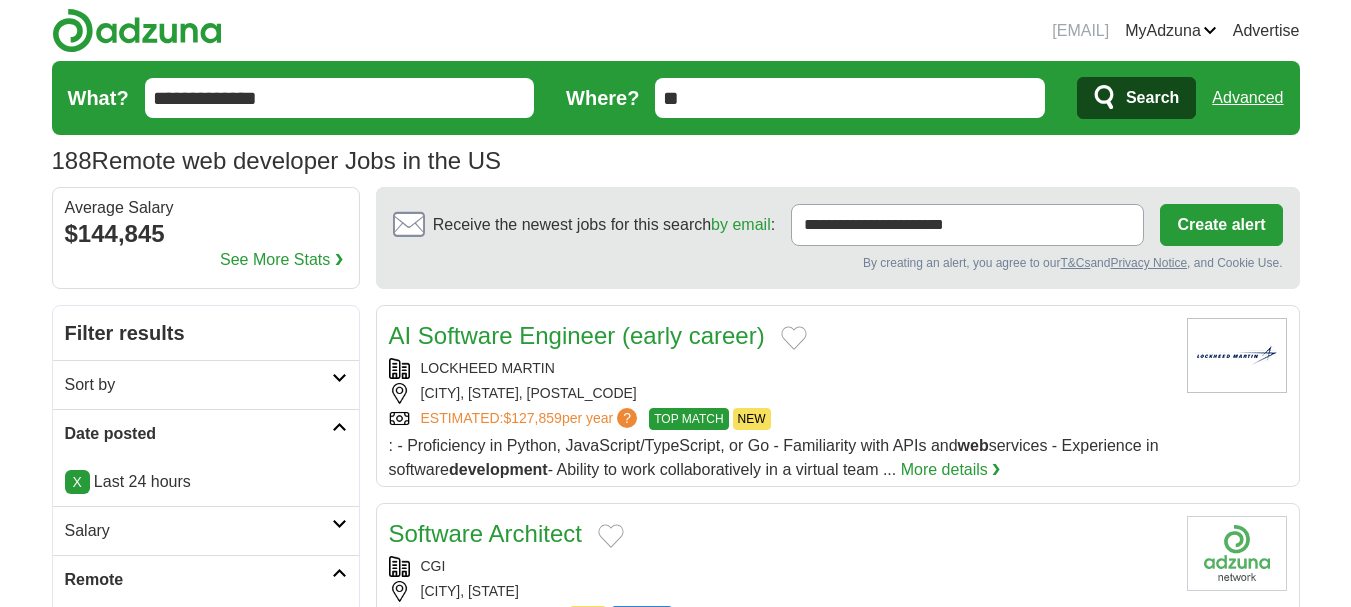 click on "Search" at bounding box center (1136, 98) 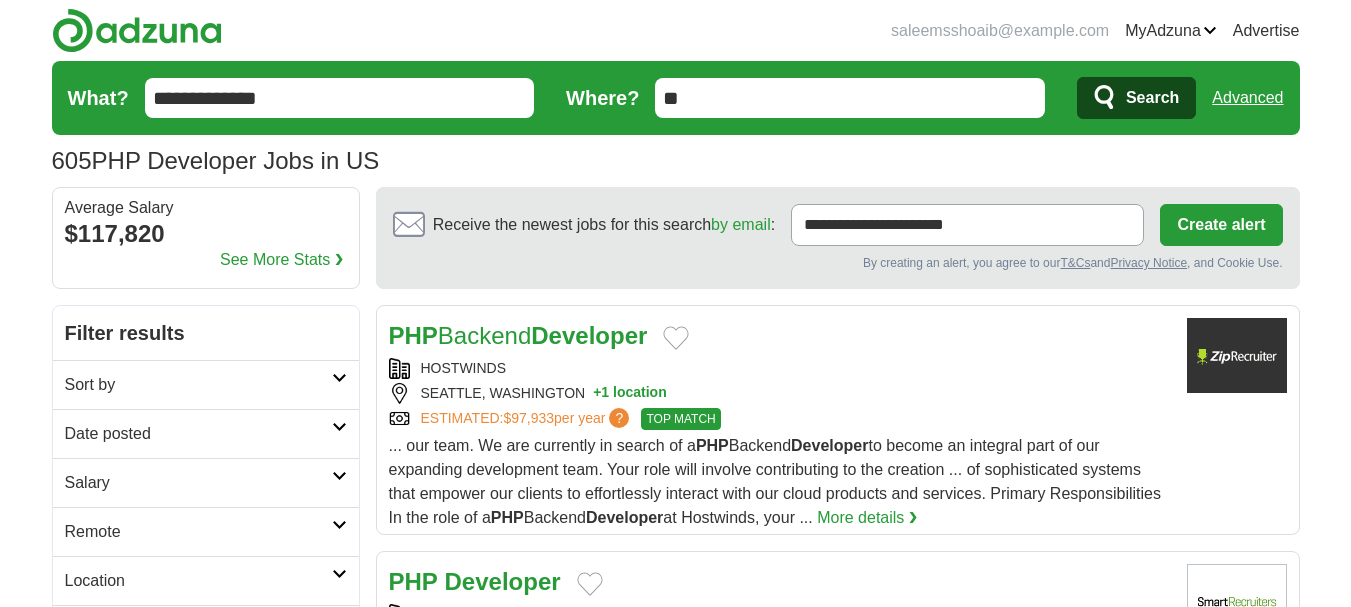 scroll, scrollTop: 0, scrollLeft: 0, axis: both 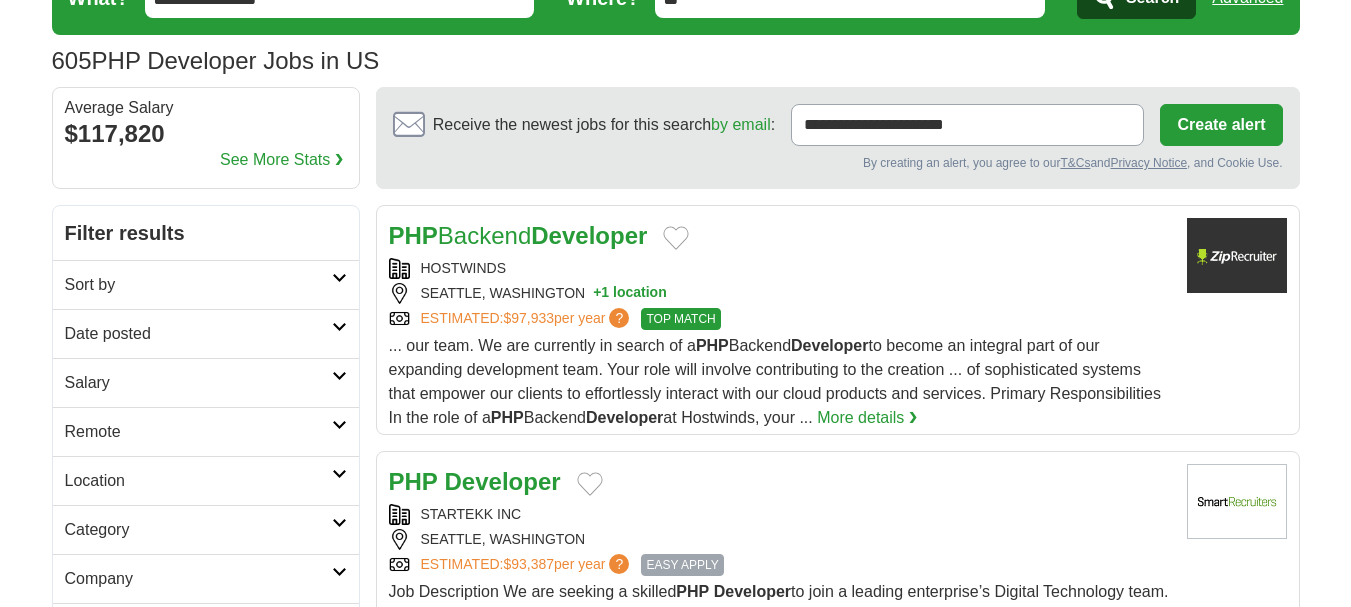 click on "Remote" at bounding box center (198, 432) 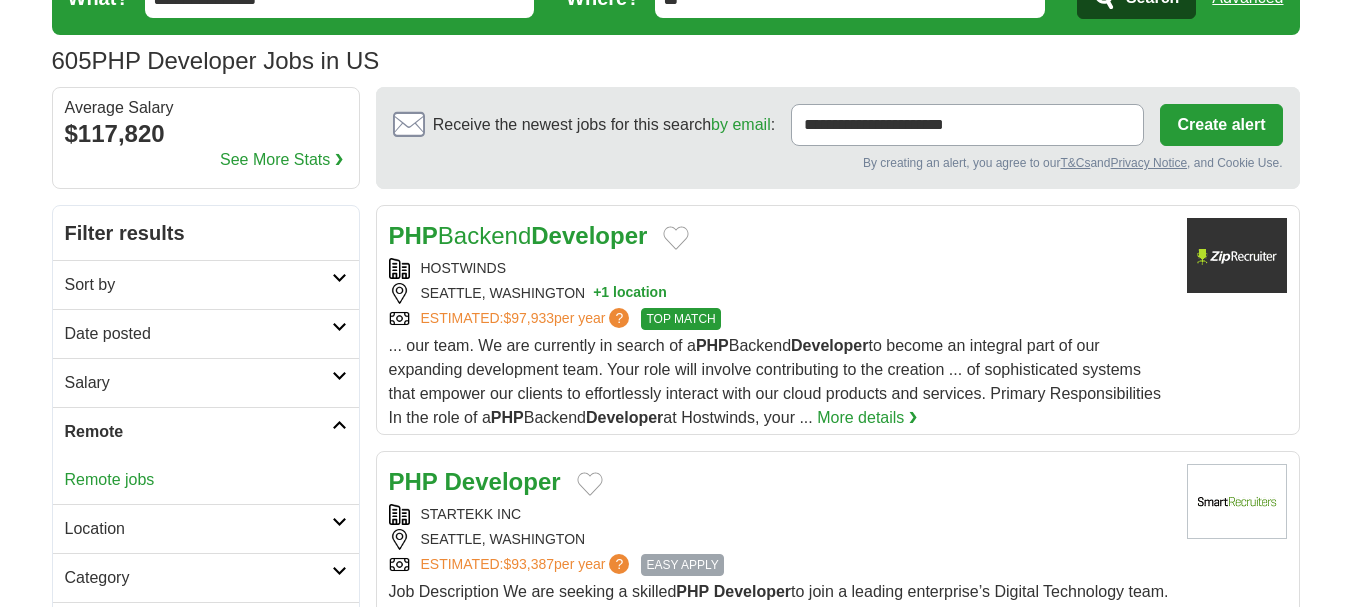 click on "Remote jobs" at bounding box center (110, 479) 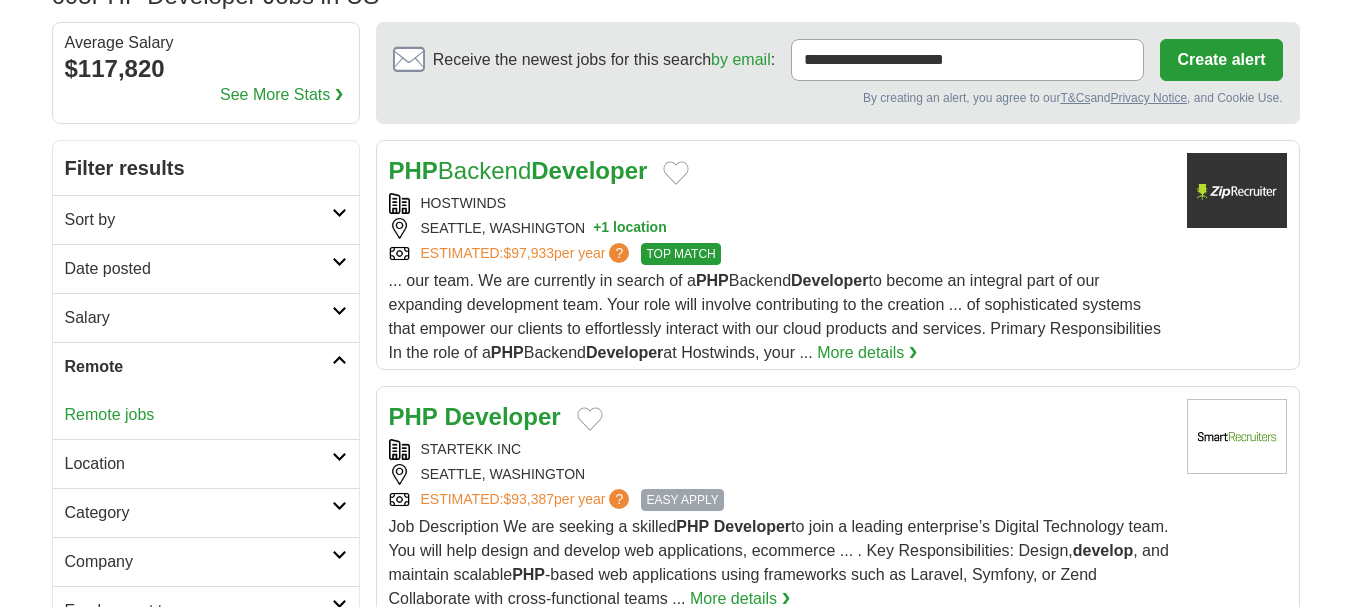 scroll, scrollTop: 200, scrollLeft: 0, axis: vertical 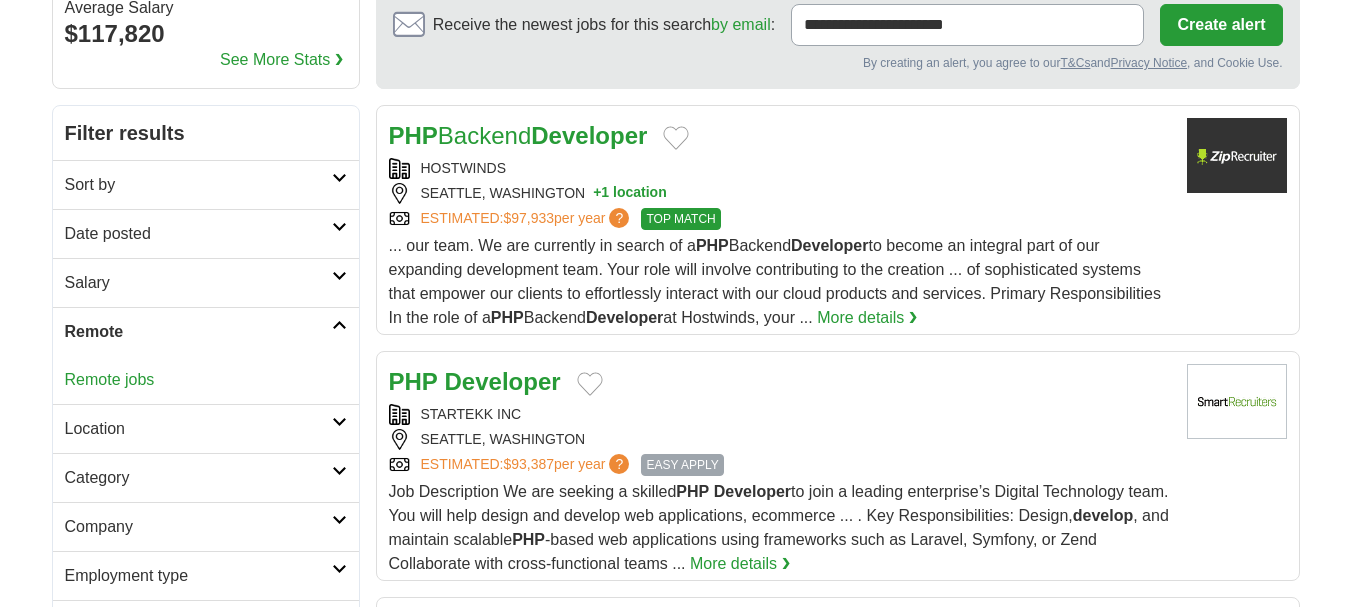 click on "Remote jobs" at bounding box center [110, 379] 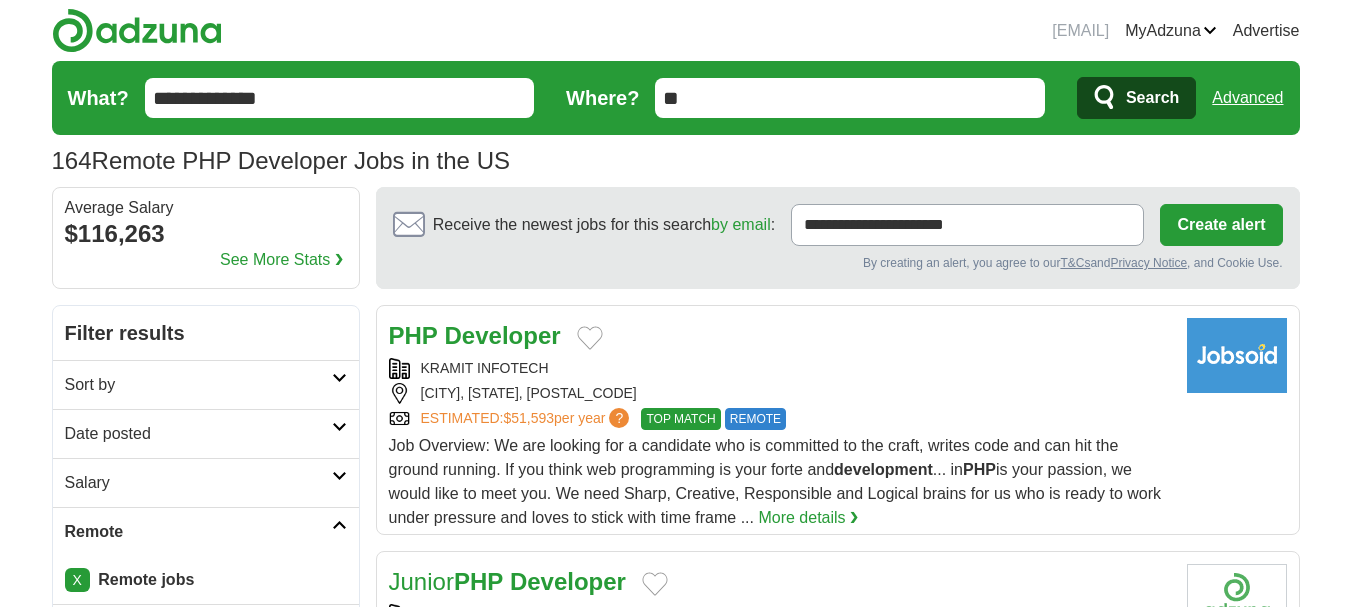 scroll, scrollTop: 0, scrollLeft: 0, axis: both 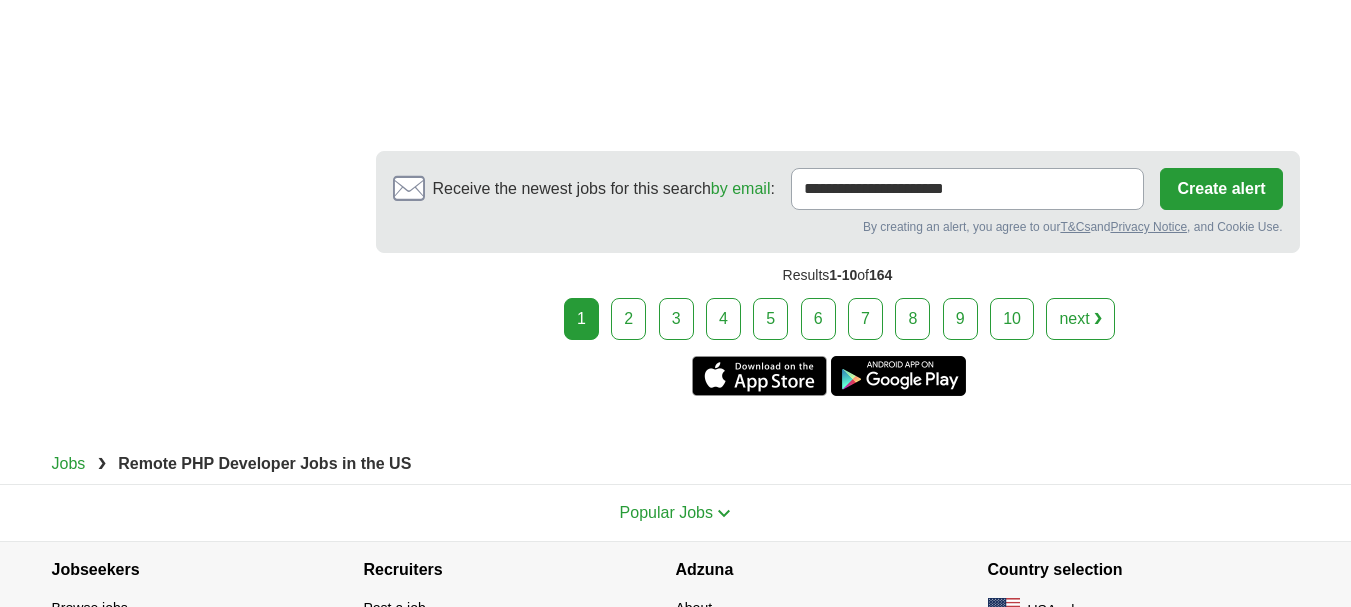 click on "2" at bounding box center [628, 319] 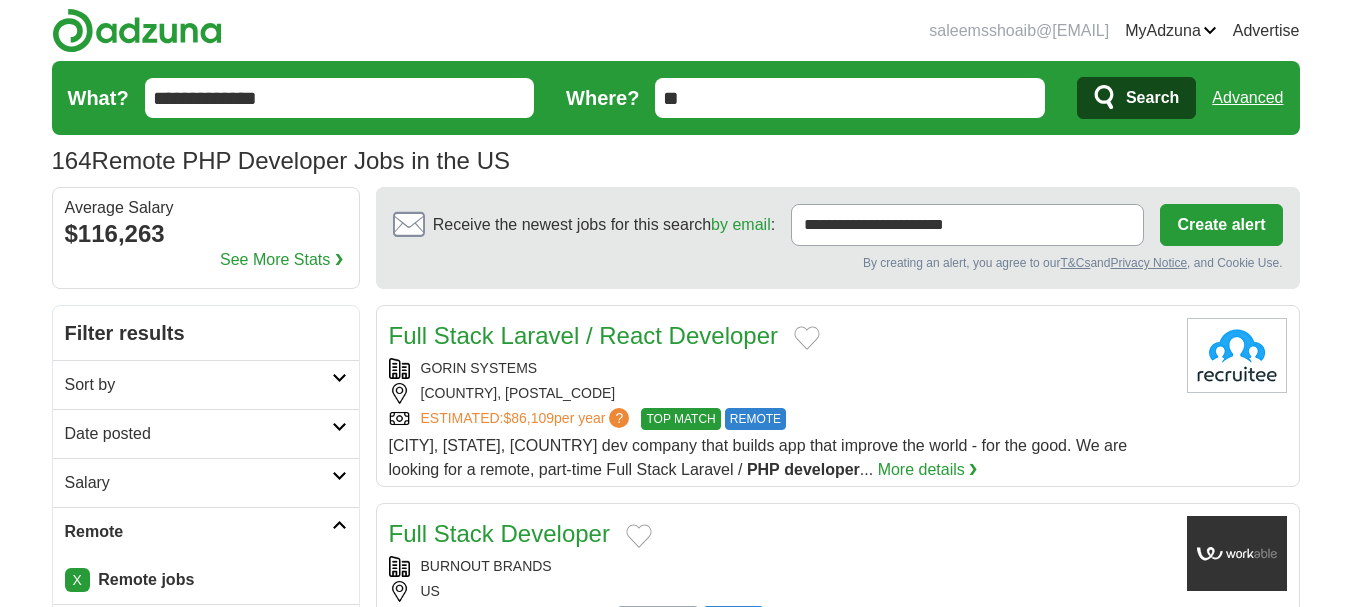 scroll, scrollTop: 0, scrollLeft: 0, axis: both 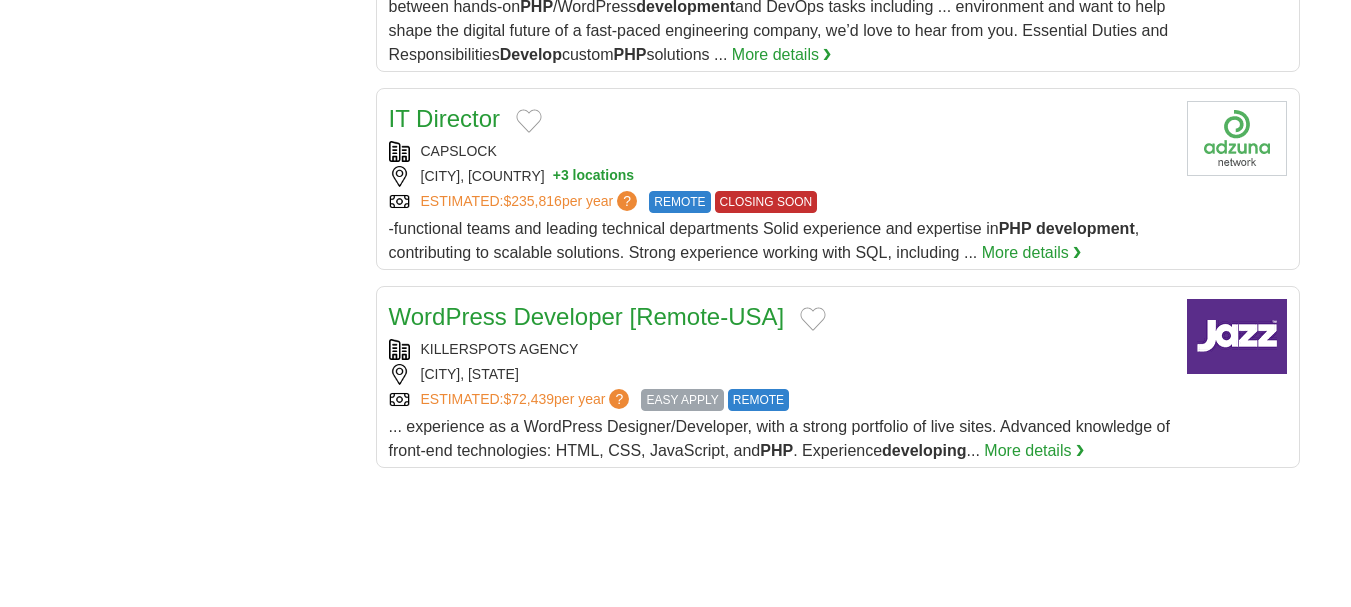 drag, startPoint x: 594, startPoint y: 296, endPoint x: 6, endPoint y: 320, distance: 588.48956 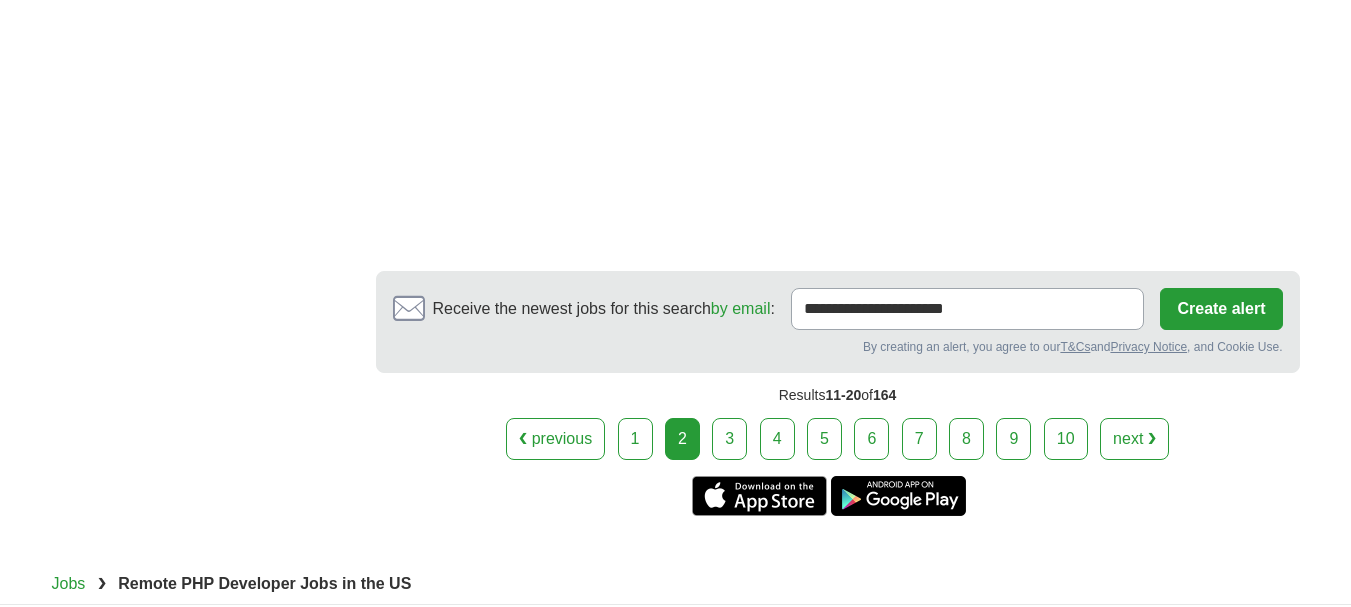 scroll, scrollTop: 3000, scrollLeft: 0, axis: vertical 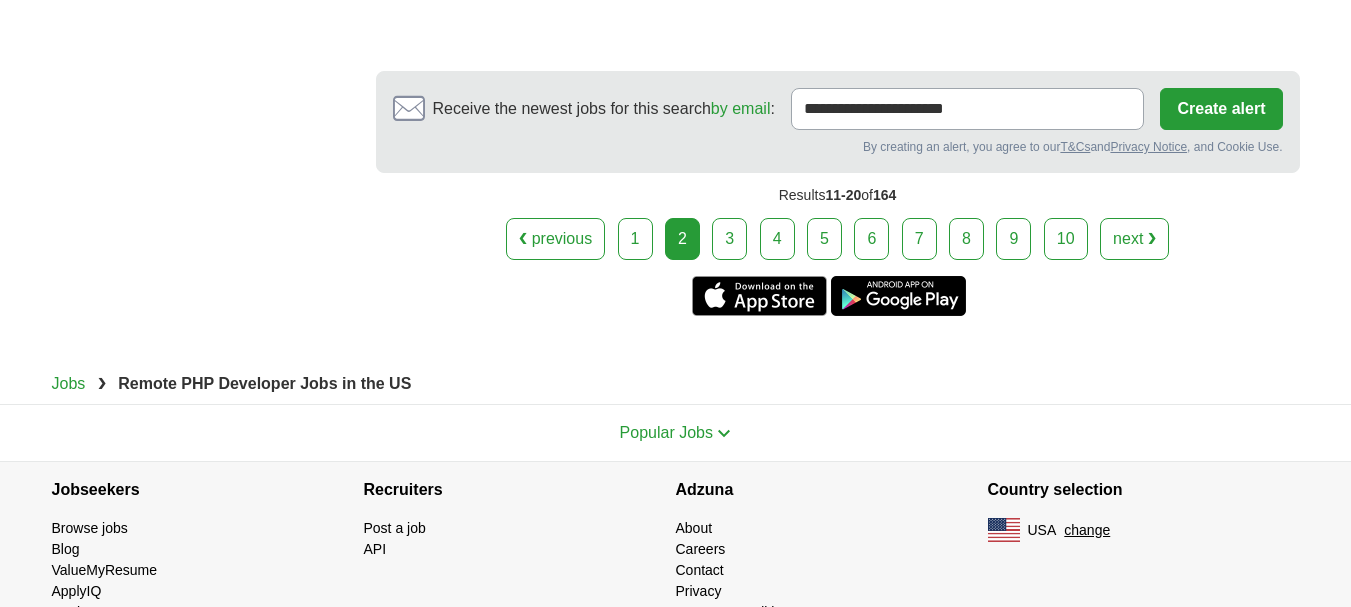 click on "3" at bounding box center (729, 239) 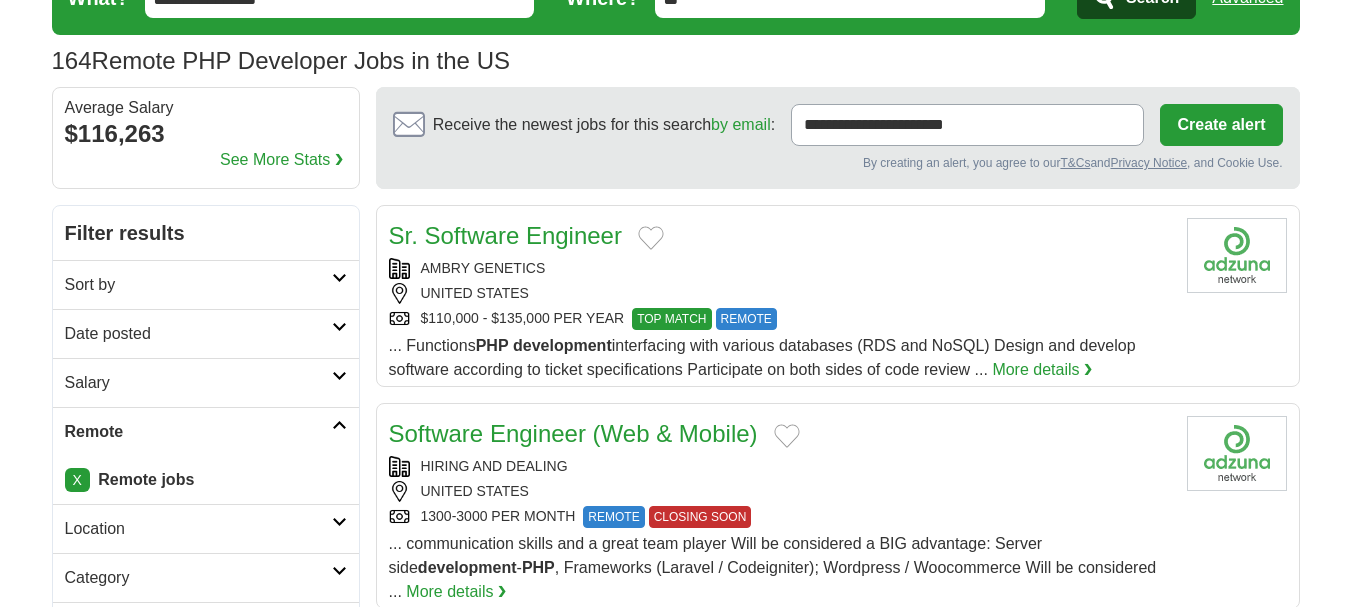 scroll, scrollTop: 100, scrollLeft: 0, axis: vertical 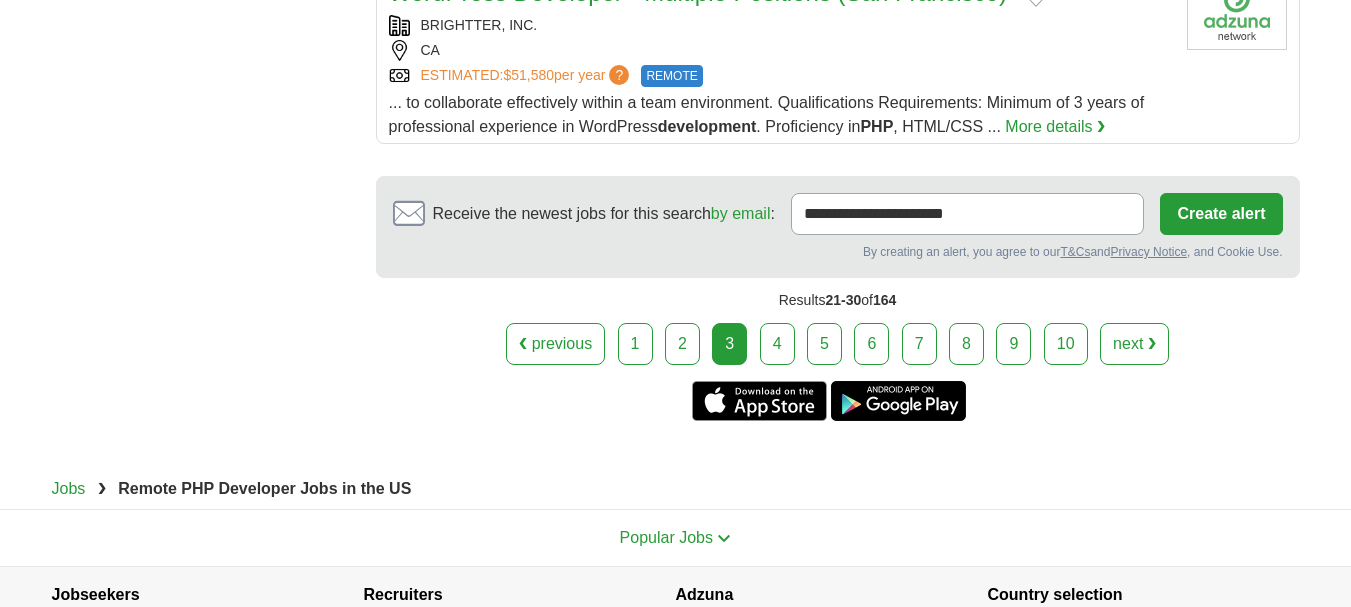 click on "4" at bounding box center [777, 344] 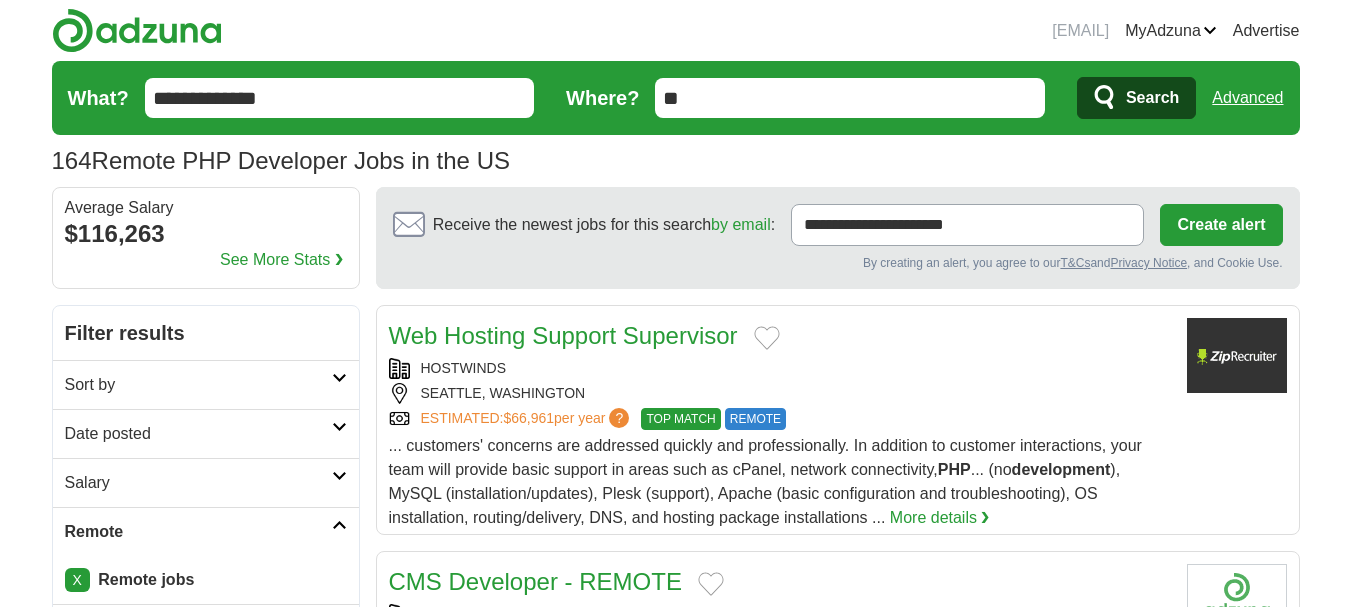 scroll, scrollTop: 500, scrollLeft: 0, axis: vertical 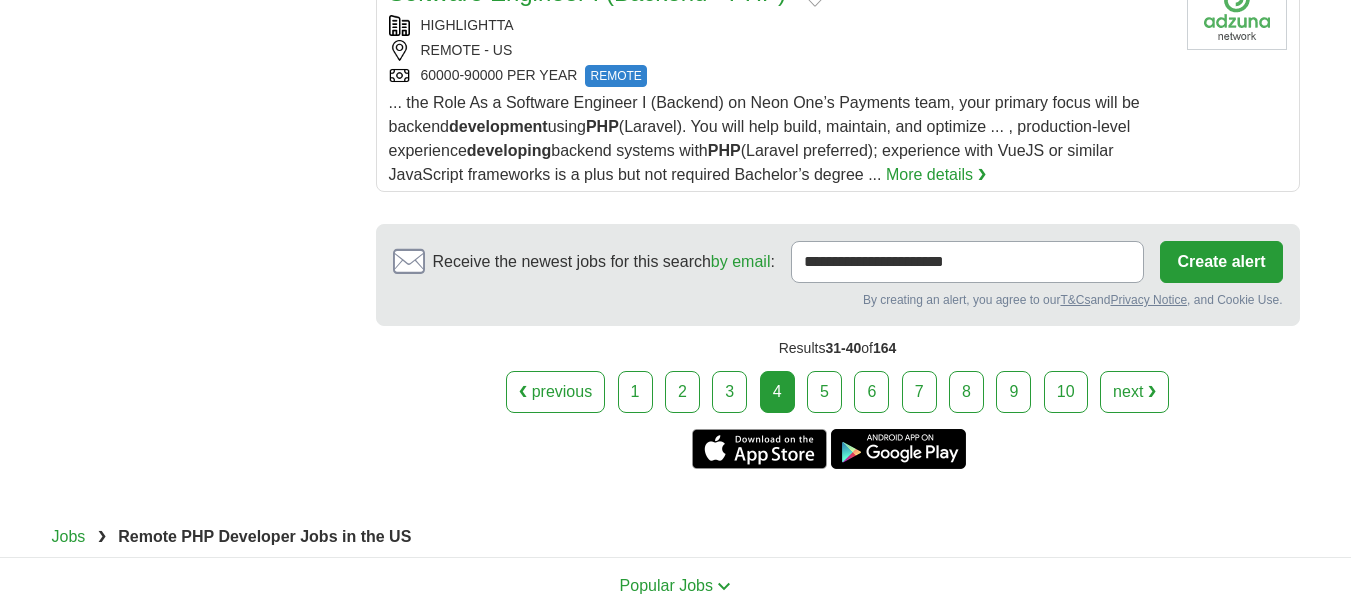 click on "5" at bounding box center (824, 392) 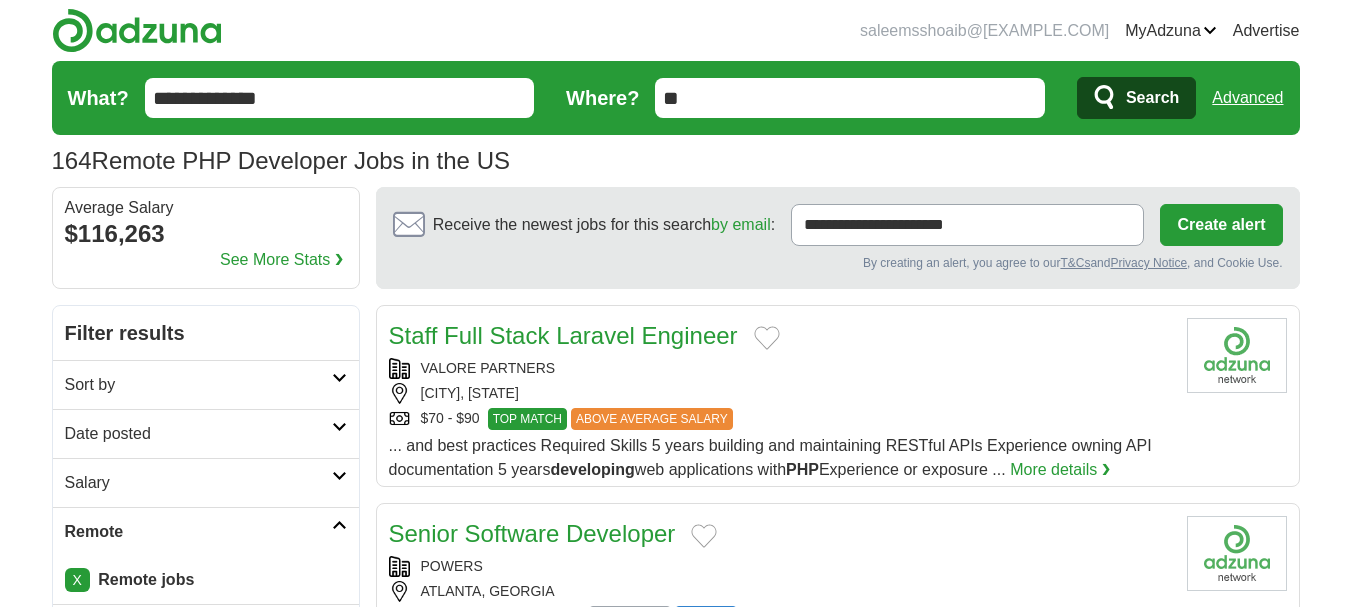 scroll, scrollTop: 0, scrollLeft: 0, axis: both 